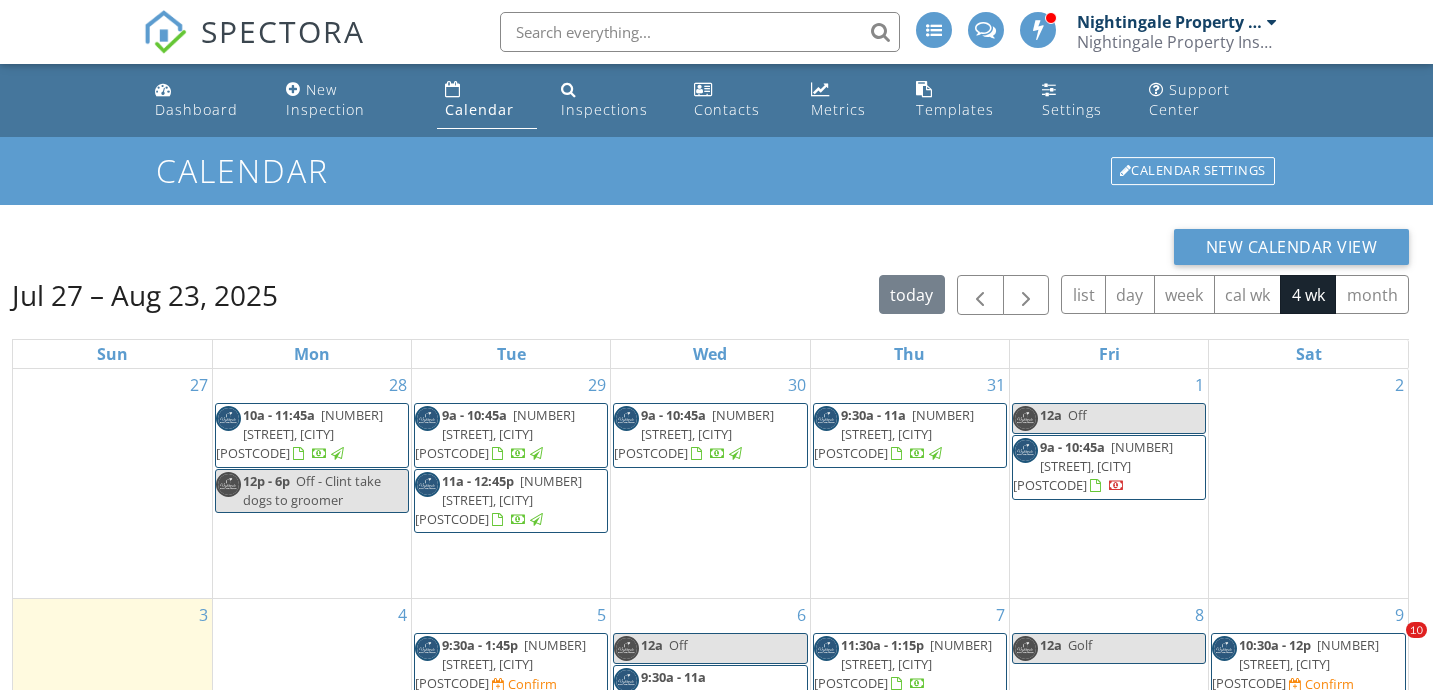 scroll, scrollTop: 0, scrollLeft: 0, axis: both 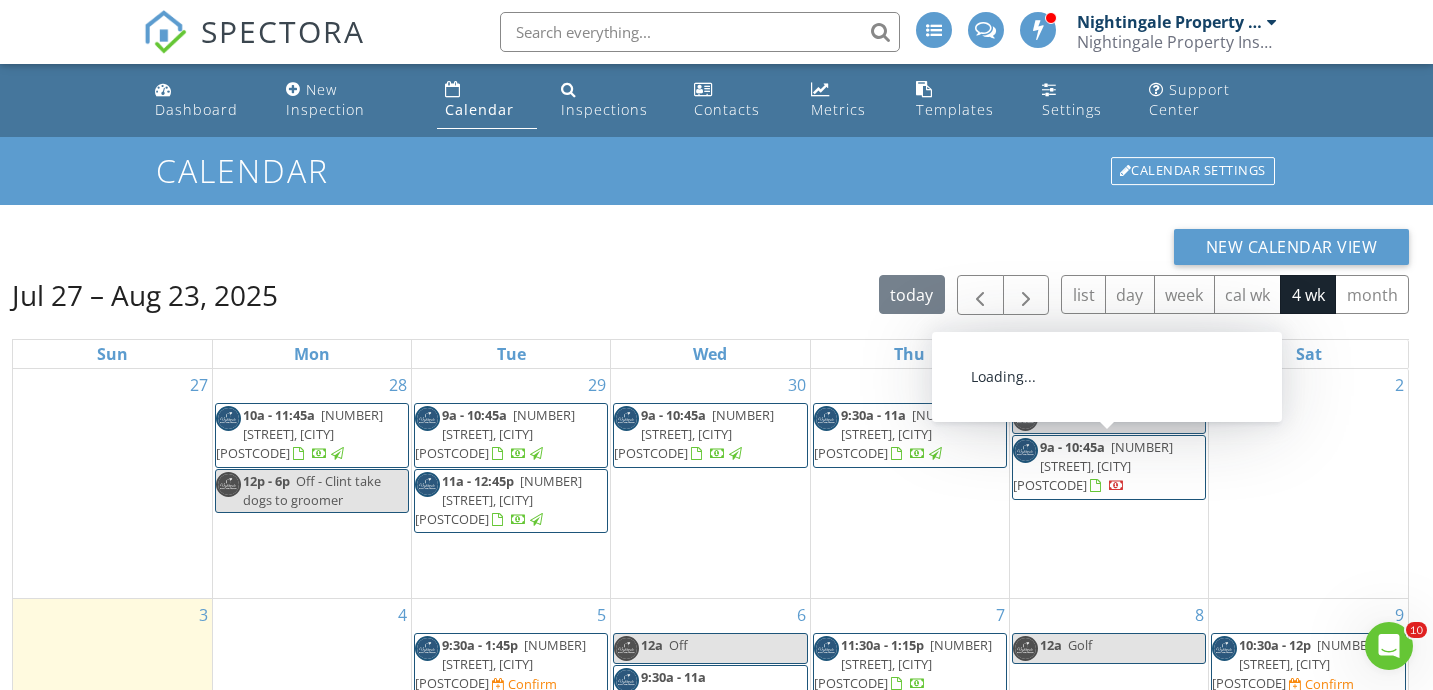 click on "21 Mistral Bend, Yalyalup 6280" at bounding box center (1093, 466) 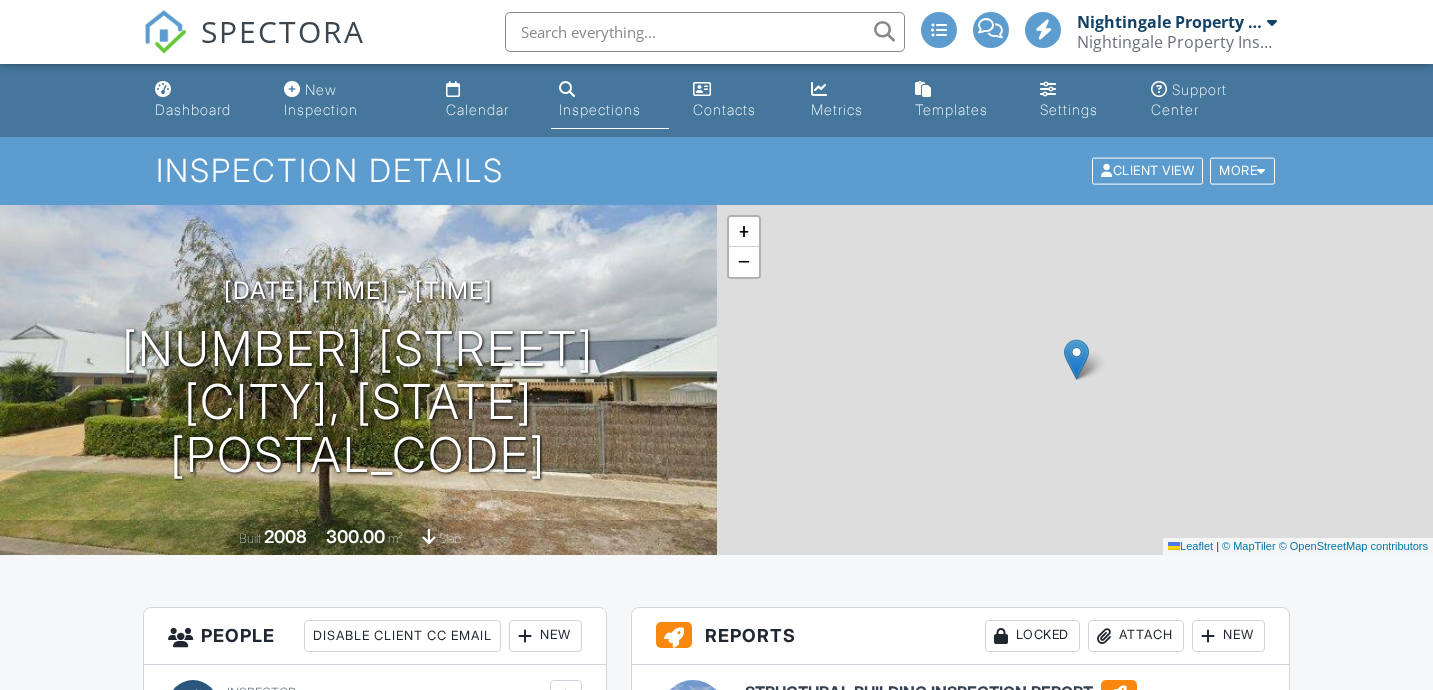 scroll, scrollTop: 0, scrollLeft: 0, axis: both 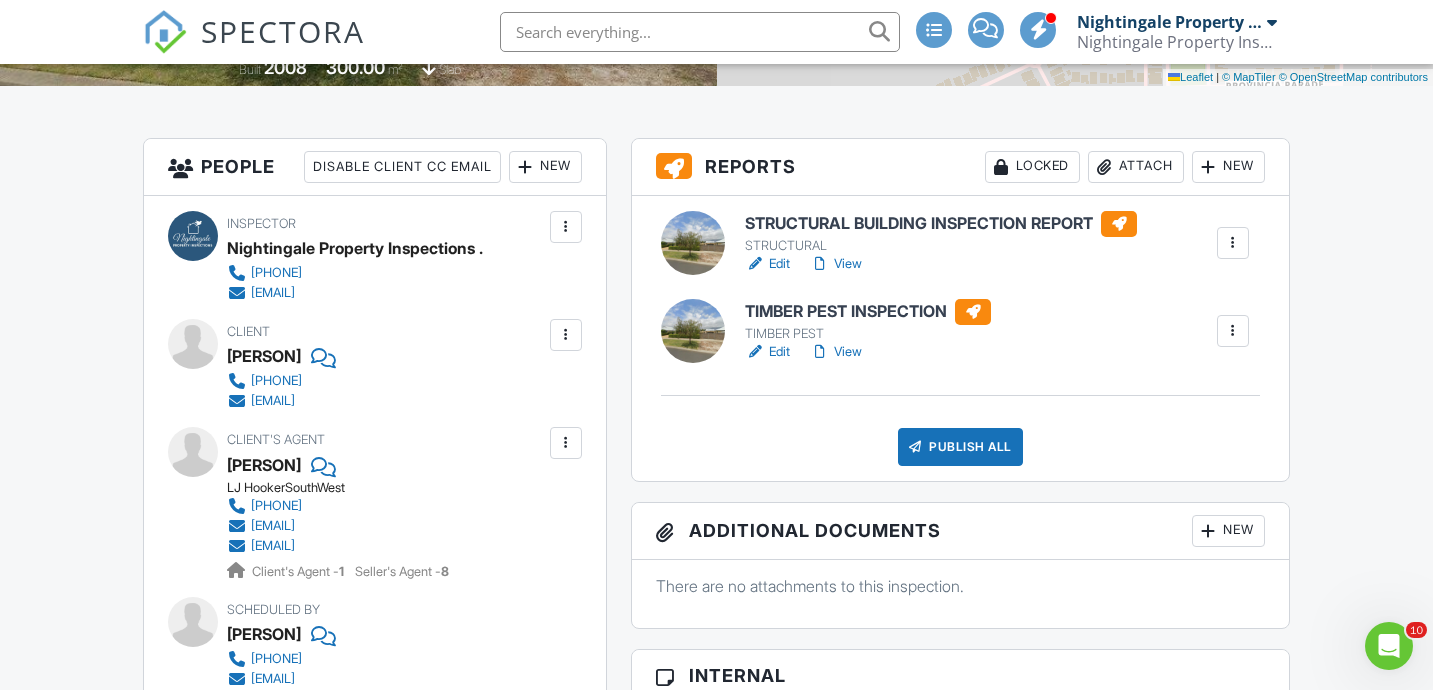 click at bounding box center (1233, 243) 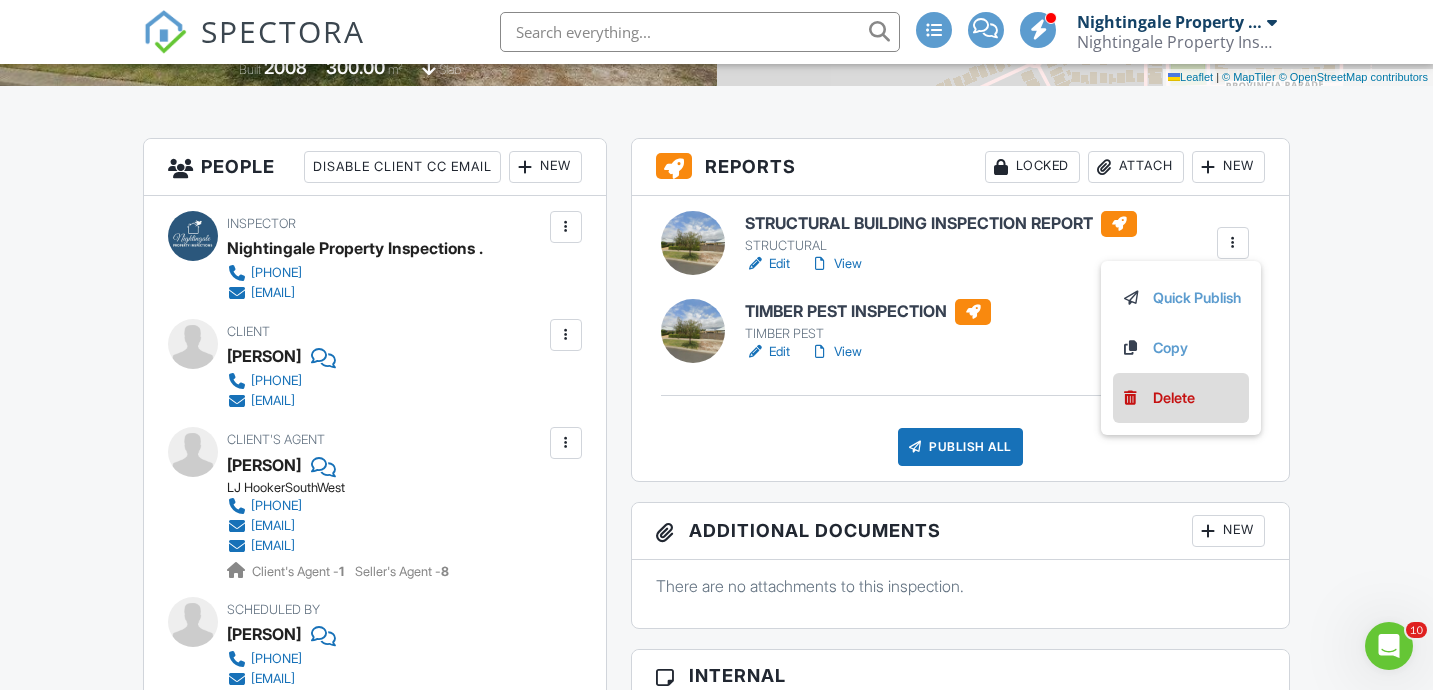 click on "Delete" at bounding box center (1181, 398) 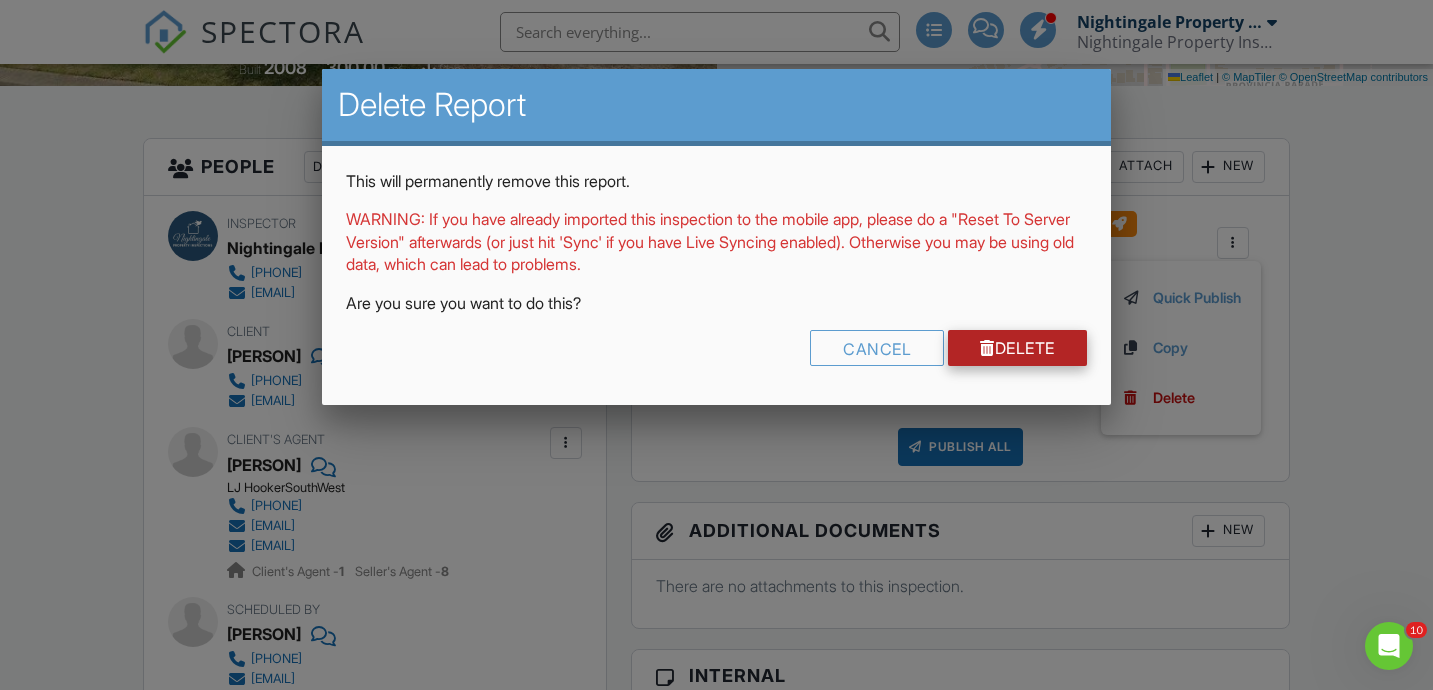 click on "Delete" at bounding box center [1017, 348] 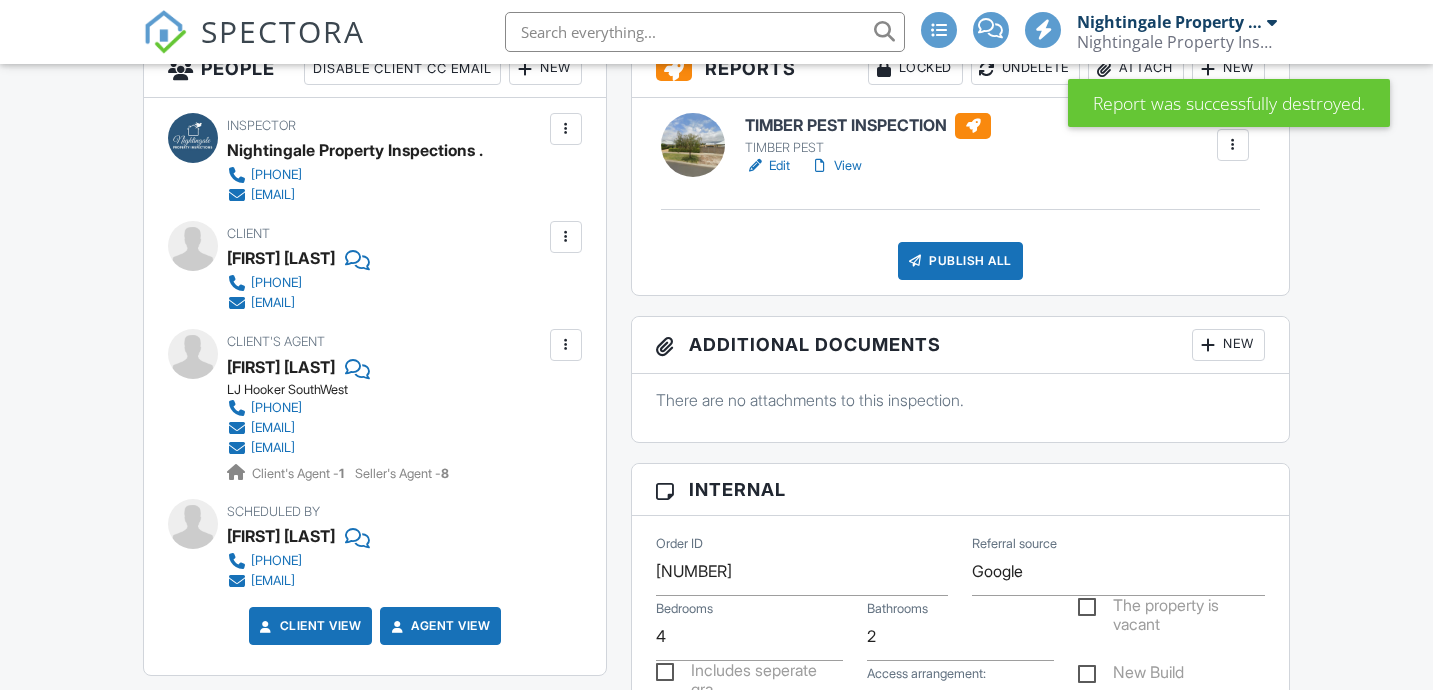 scroll, scrollTop: 492, scrollLeft: 0, axis: vertical 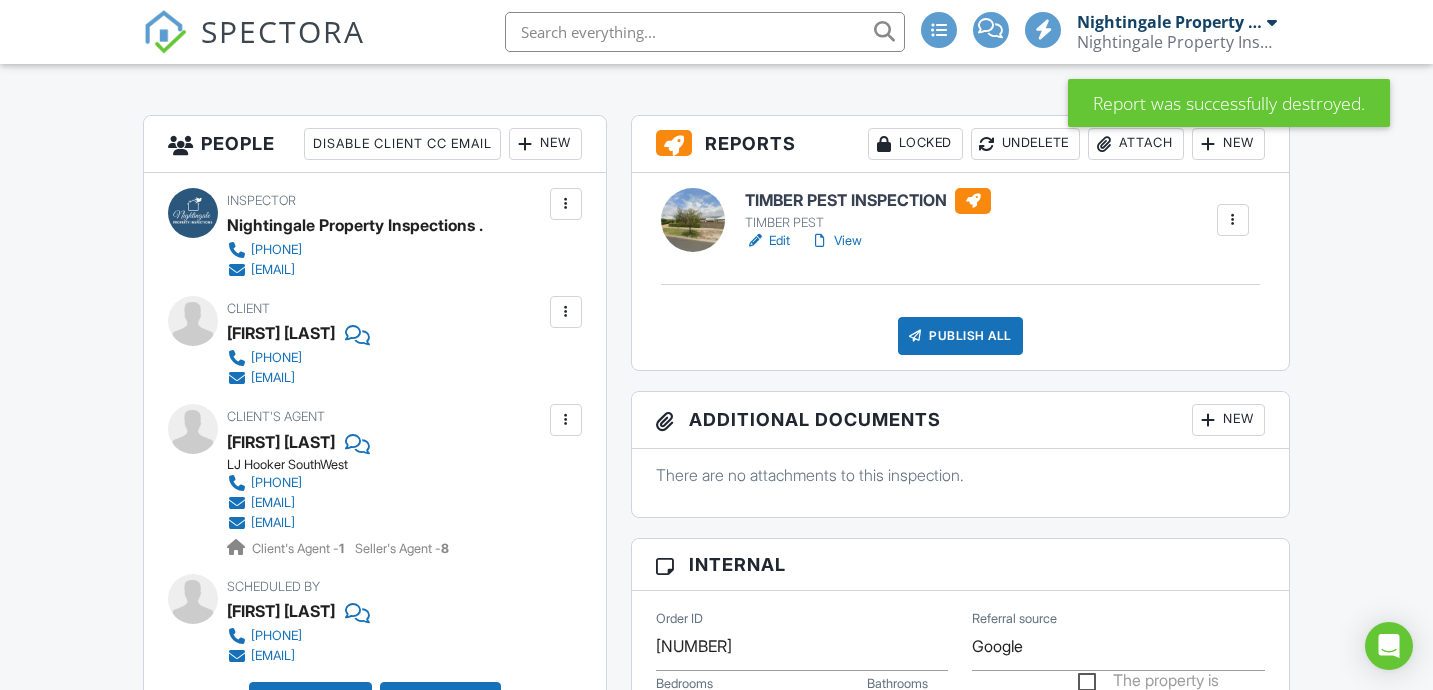 click at bounding box center (1233, 220) 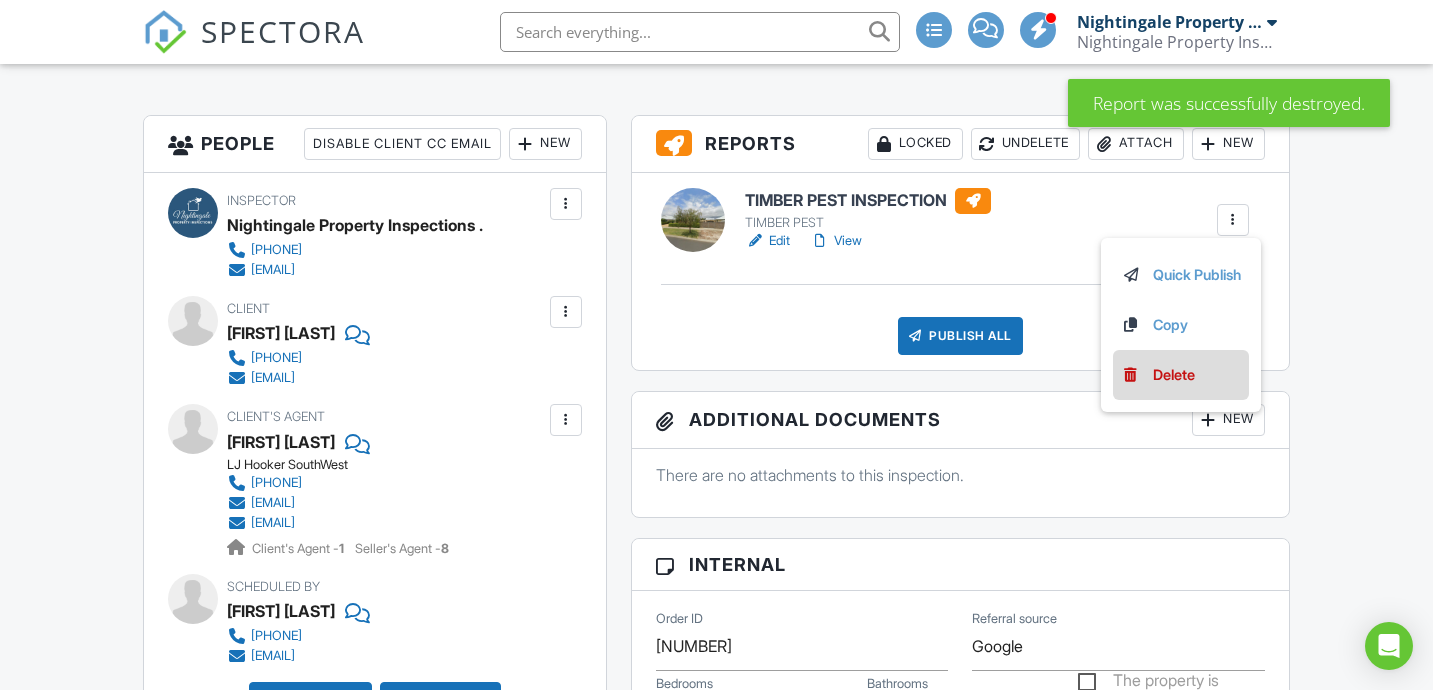click on "Delete" at bounding box center (1174, 375) 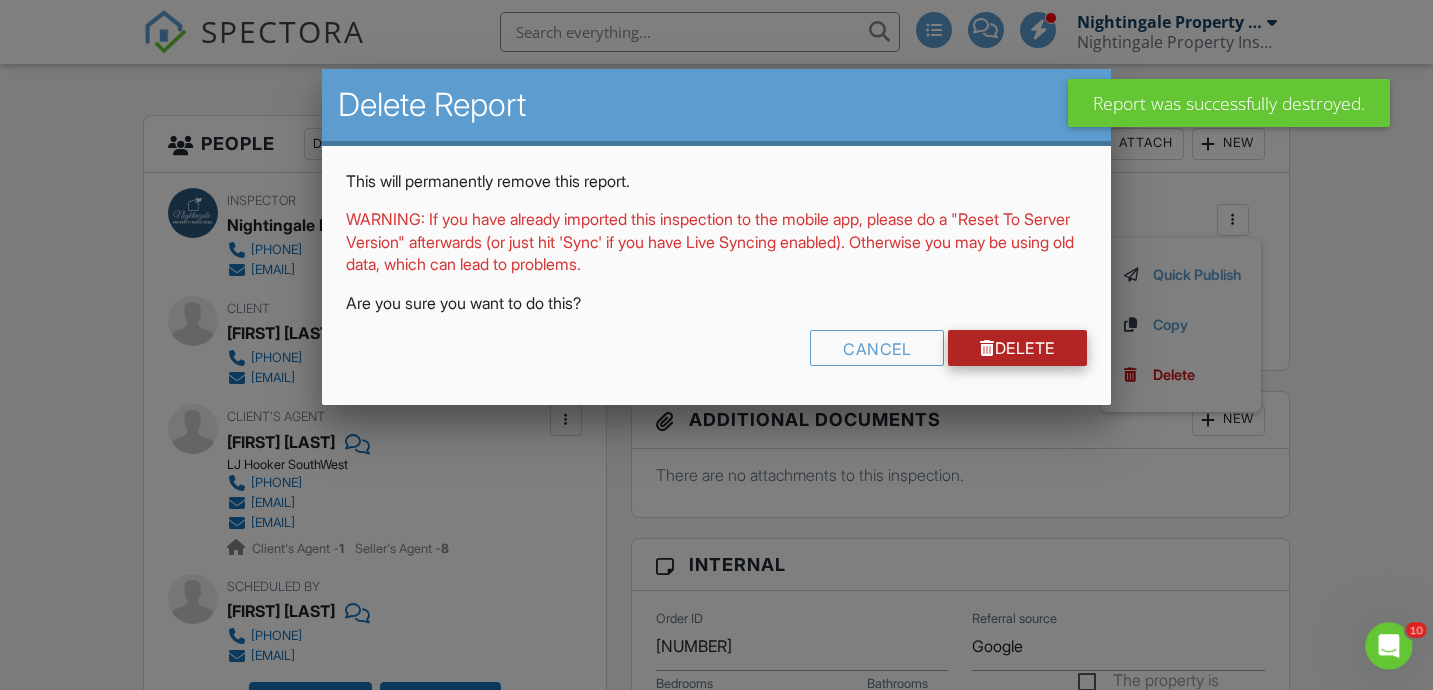 scroll, scrollTop: 0, scrollLeft: 0, axis: both 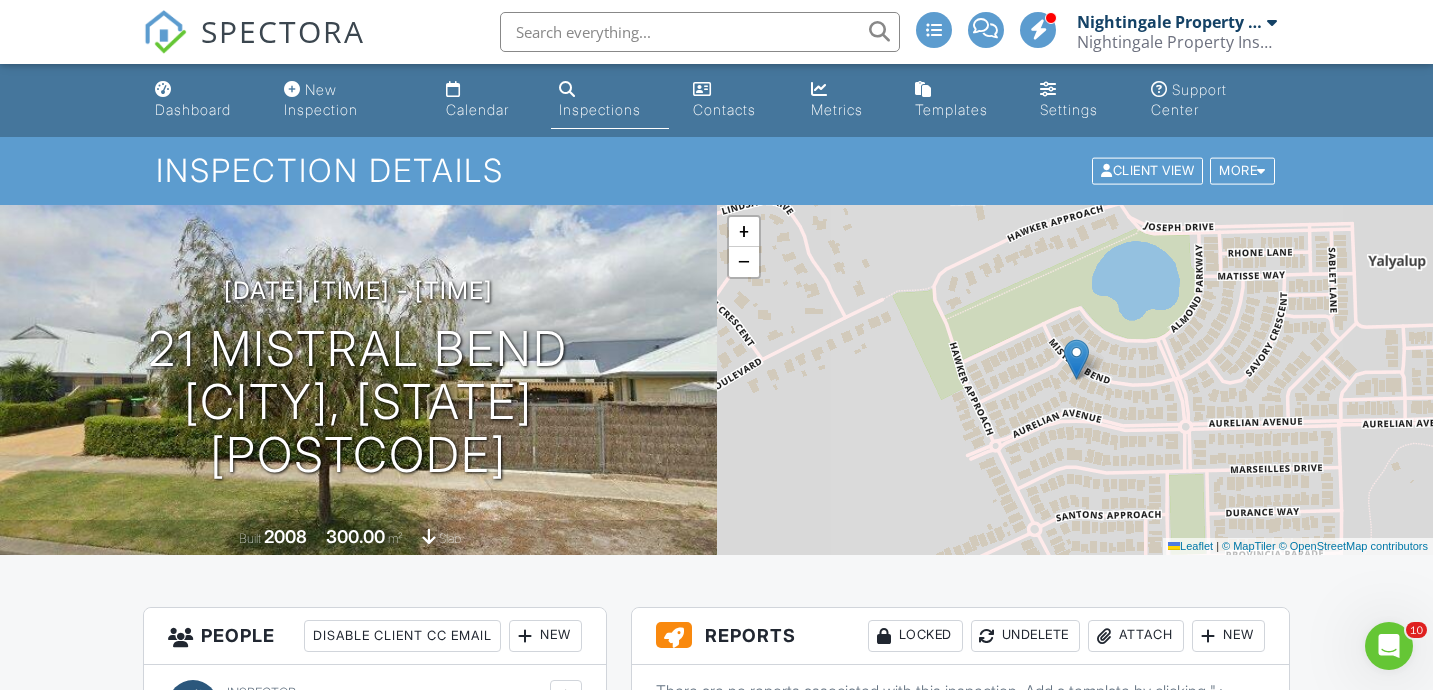 click on "Attach" at bounding box center [1136, 636] 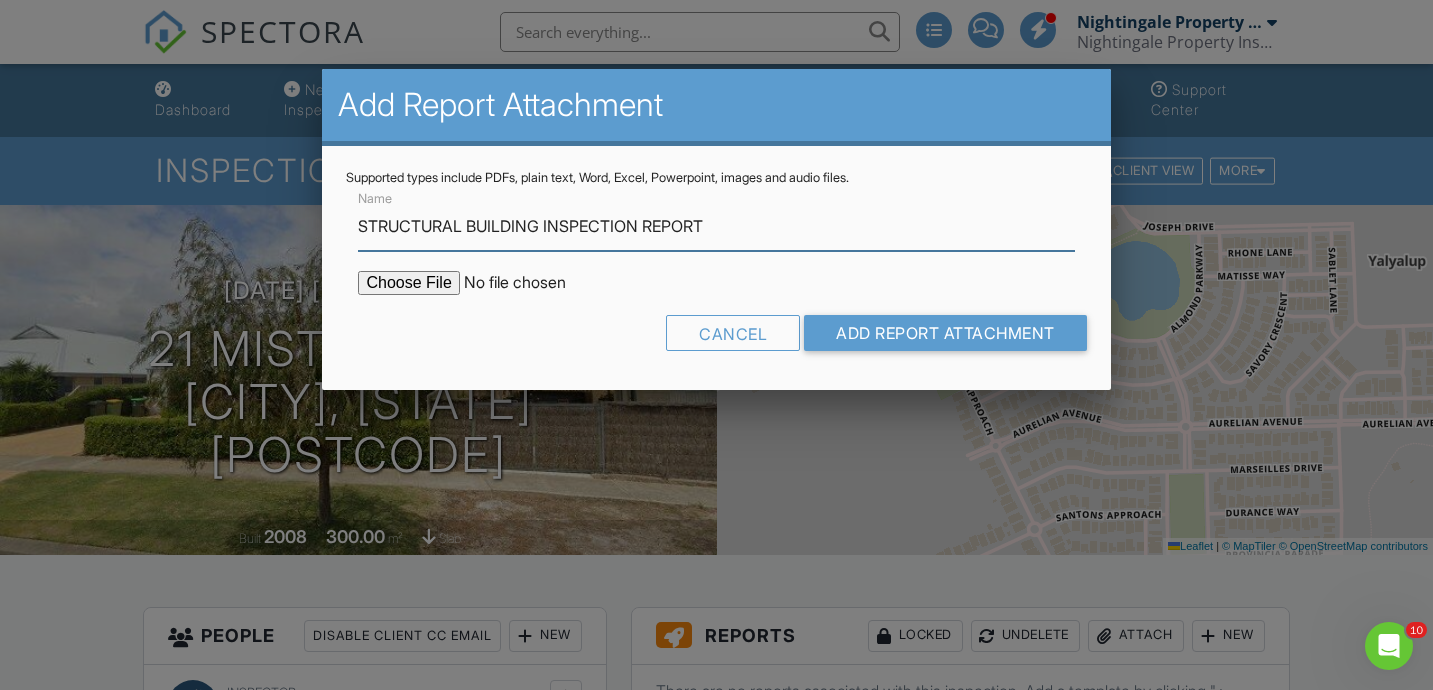 type on "STRUCTURAL BUILDING INSPECTION REPORT" 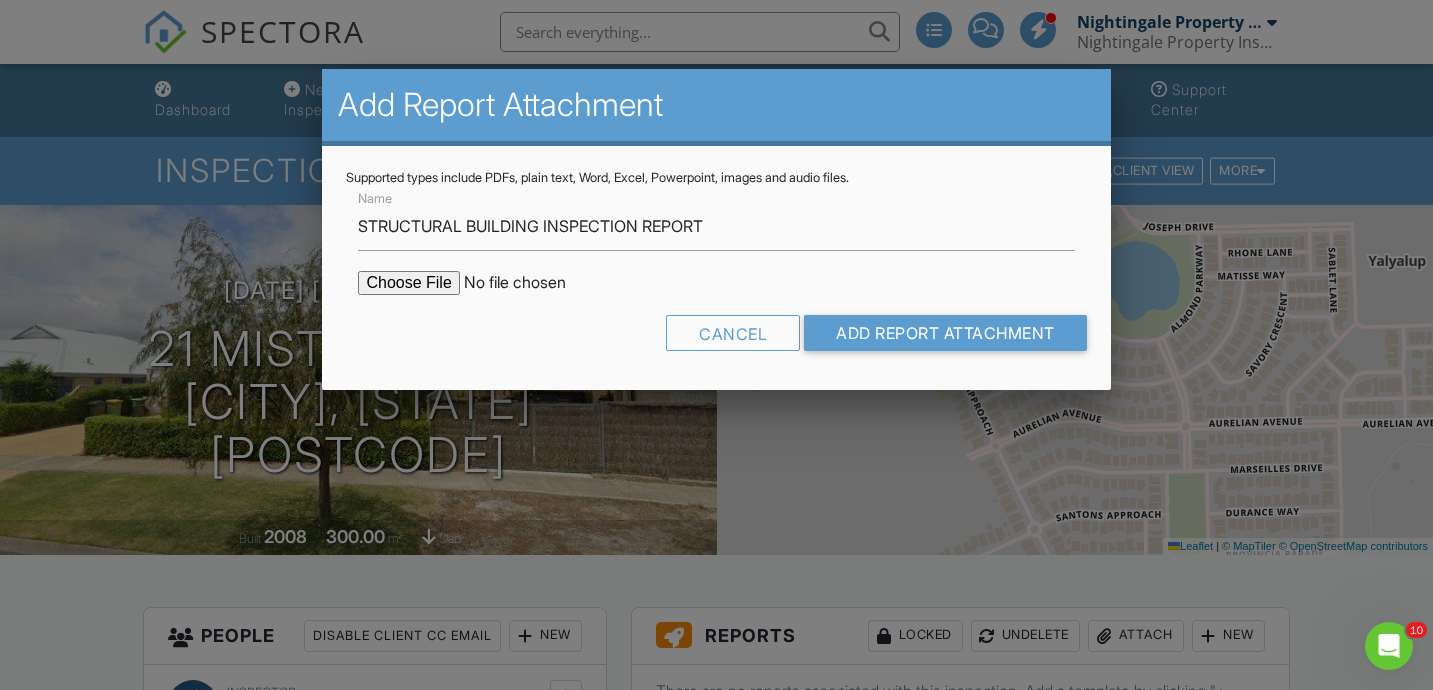 click at bounding box center [528, 283] 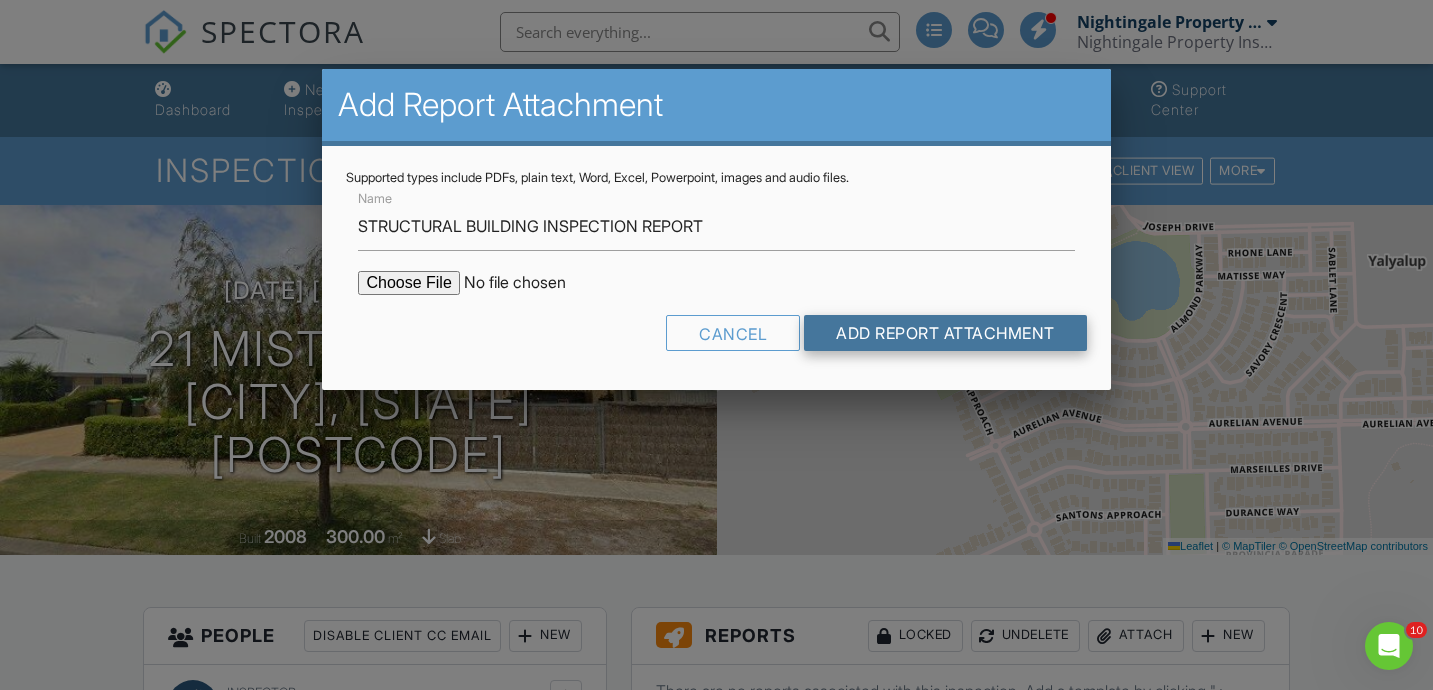 click on "Add Report Attachment" at bounding box center [945, 333] 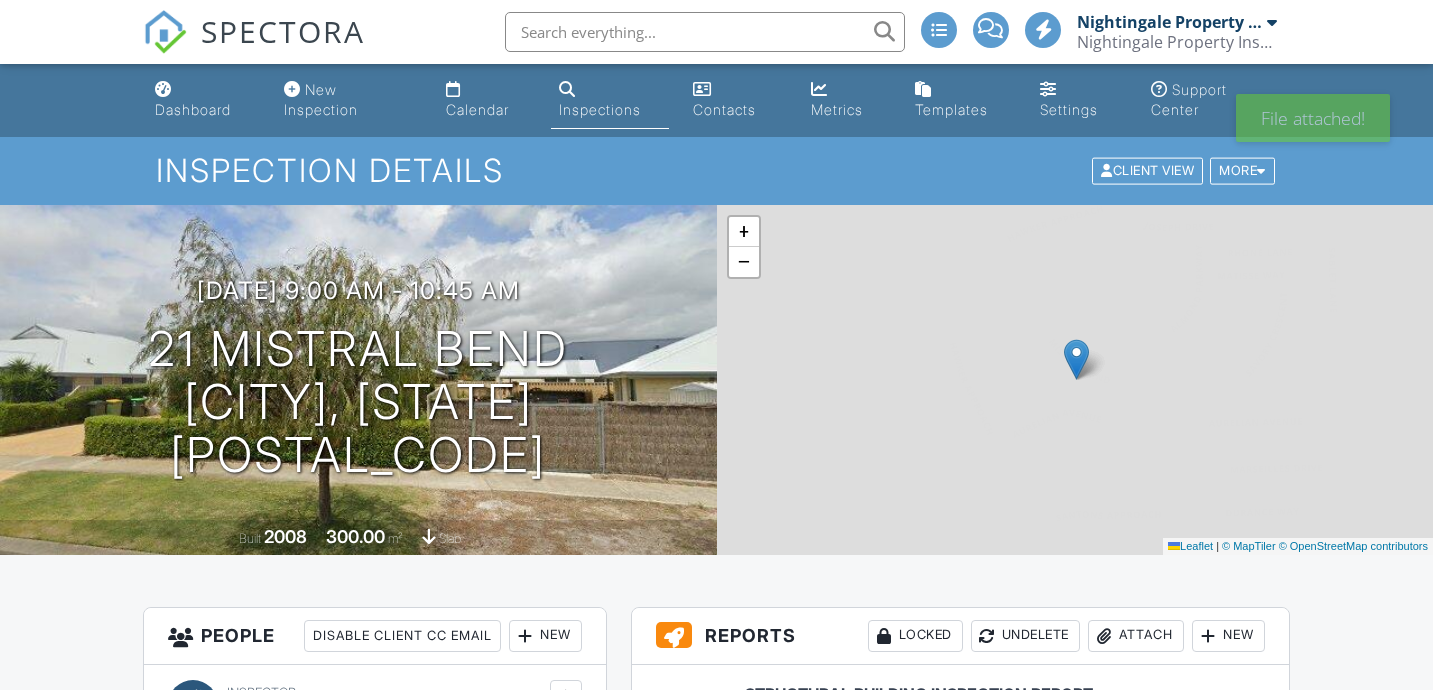 scroll, scrollTop: 0, scrollLeft: 0, axis: both 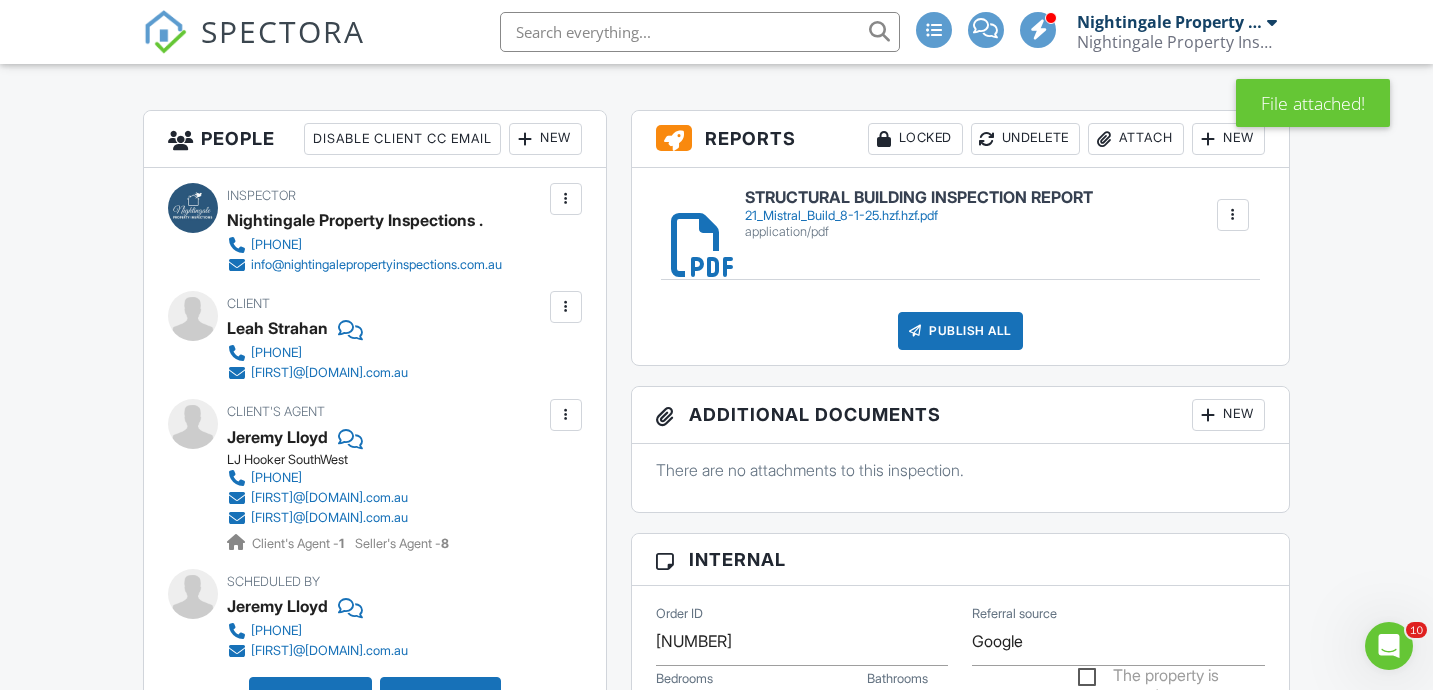 click on "Attach" at bounding box center [1136, 139] 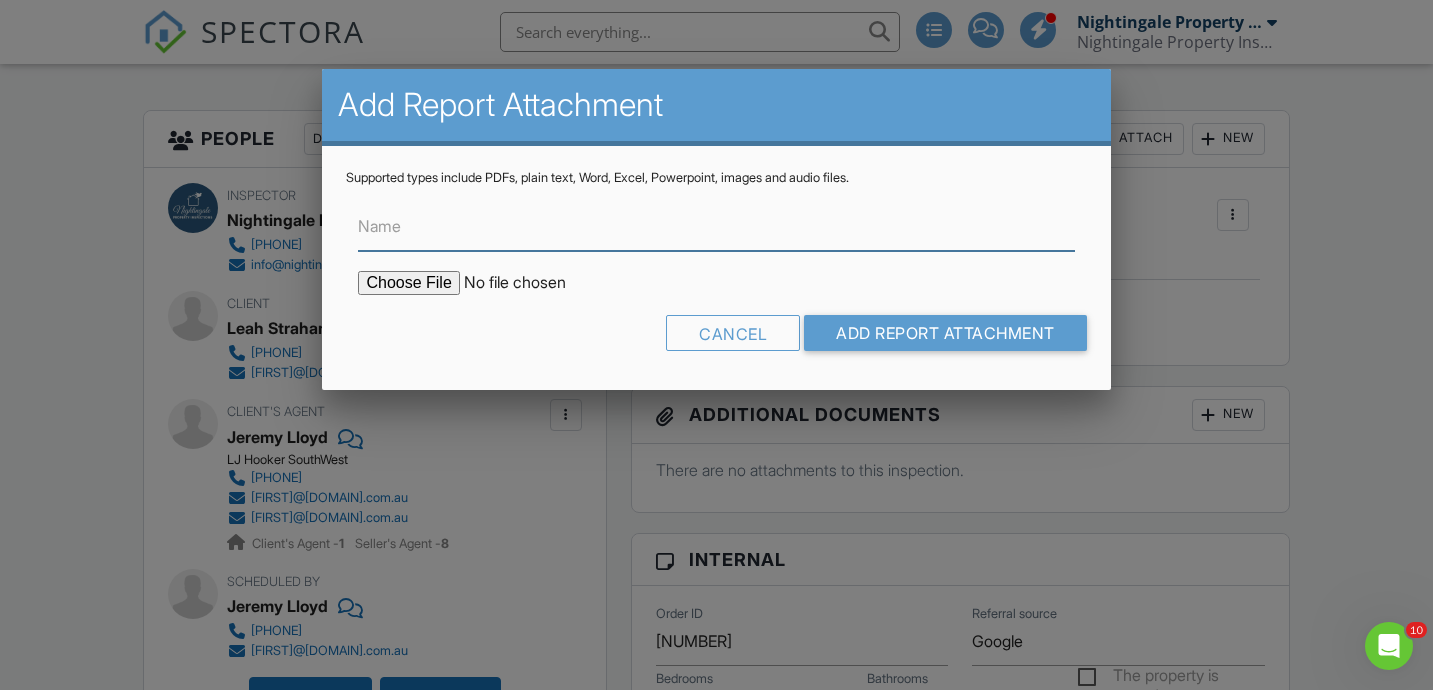 click on "Name" at bounding box center [716, 226] 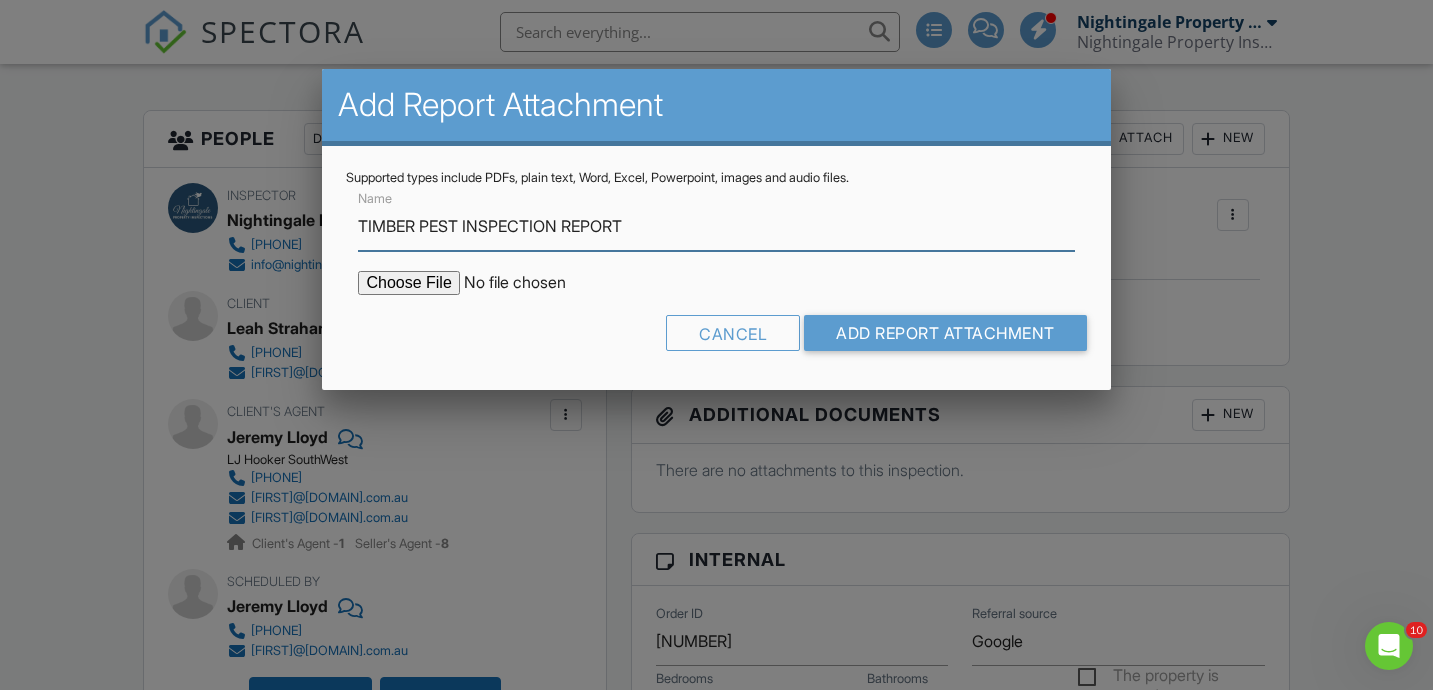 type on "TIMBER PEST INSPECTION REPORT" 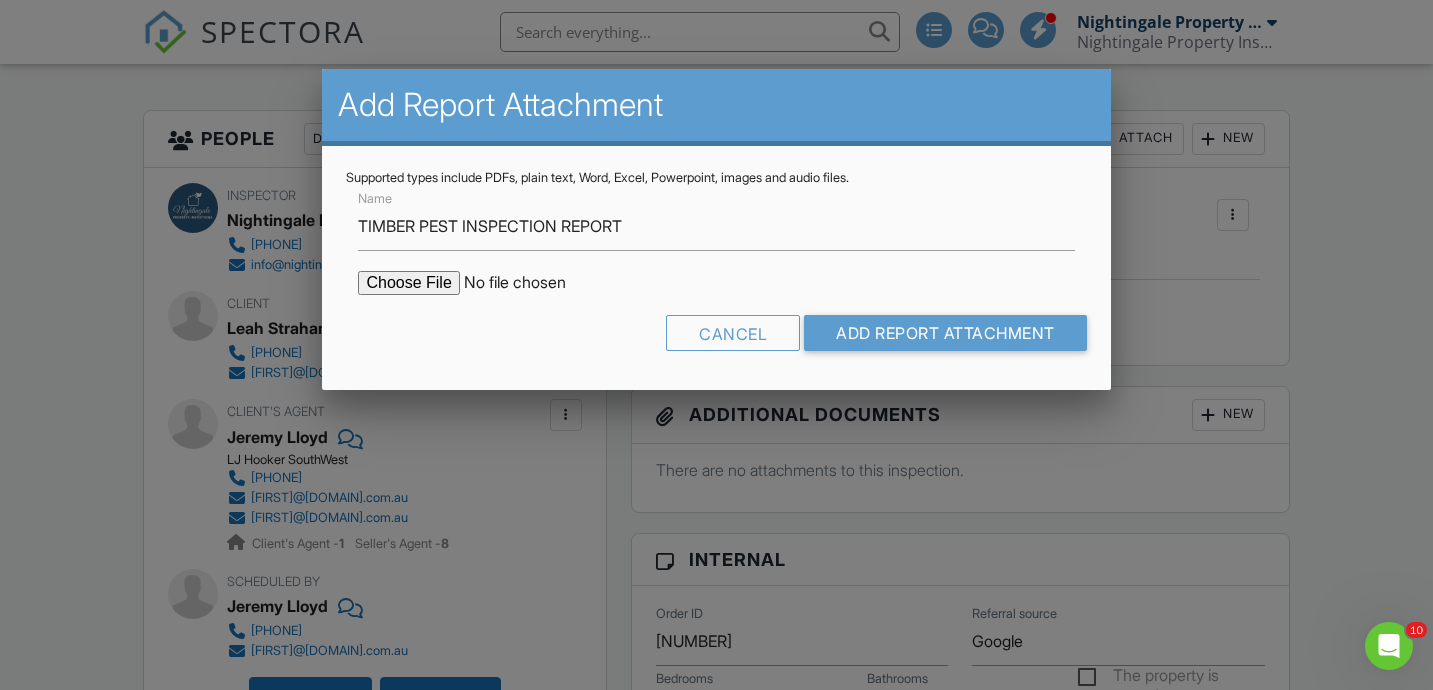 click at bounding box center (528, 283) 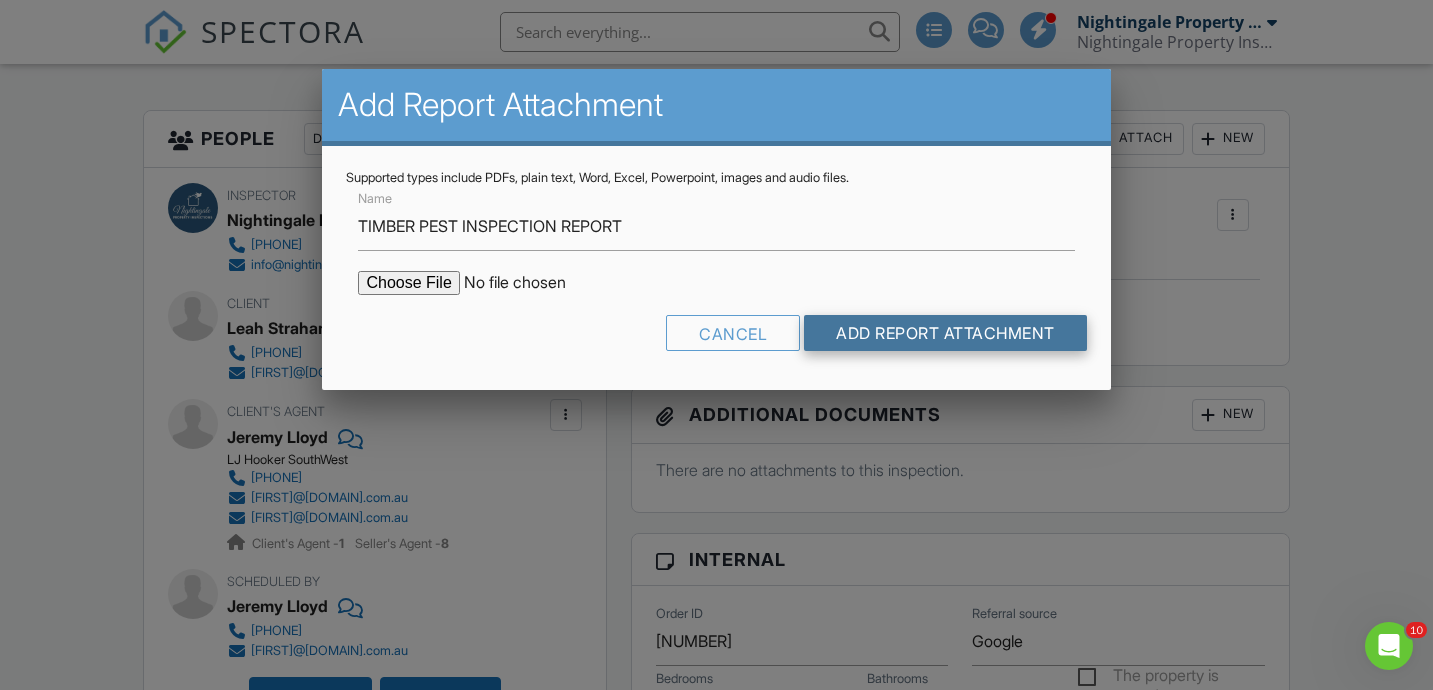 click on "Add Report Attachment" at bounding box center (945, 333) 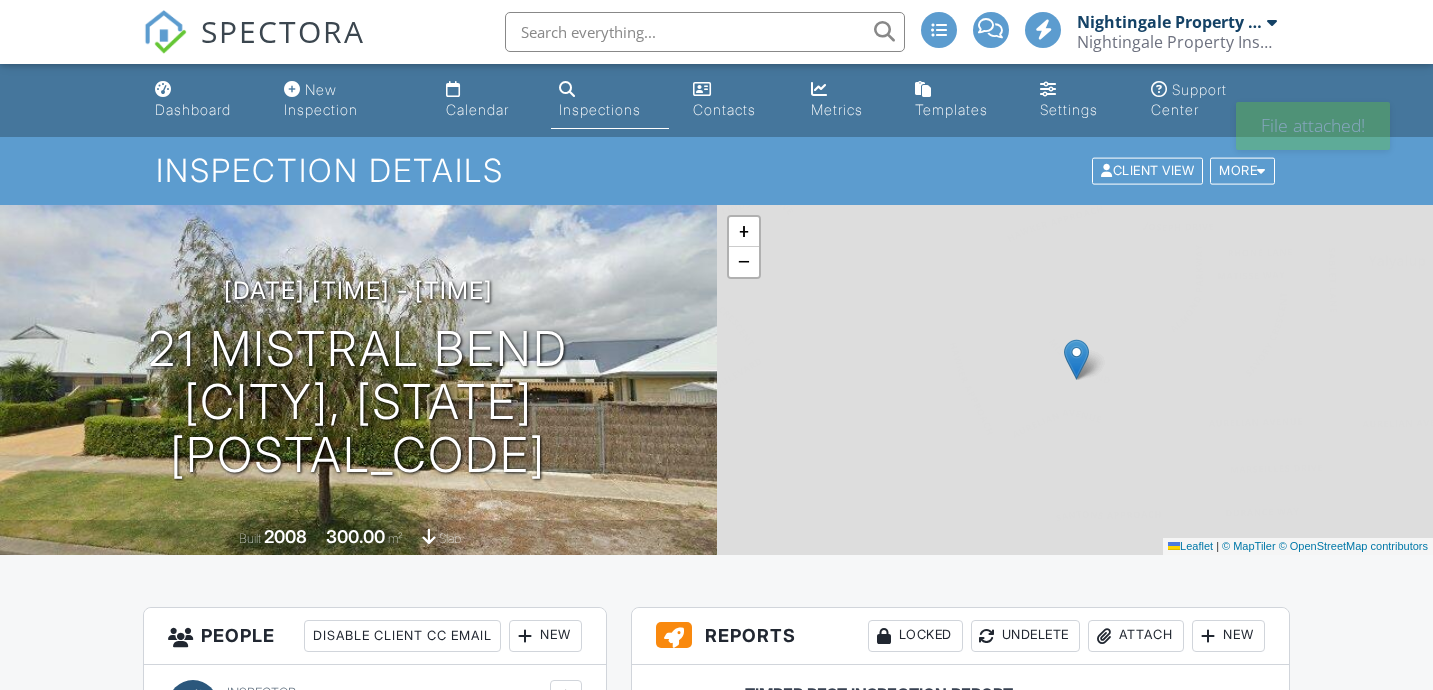 scroll, scrollTop: 0, scrollLeft: 0, axis: both 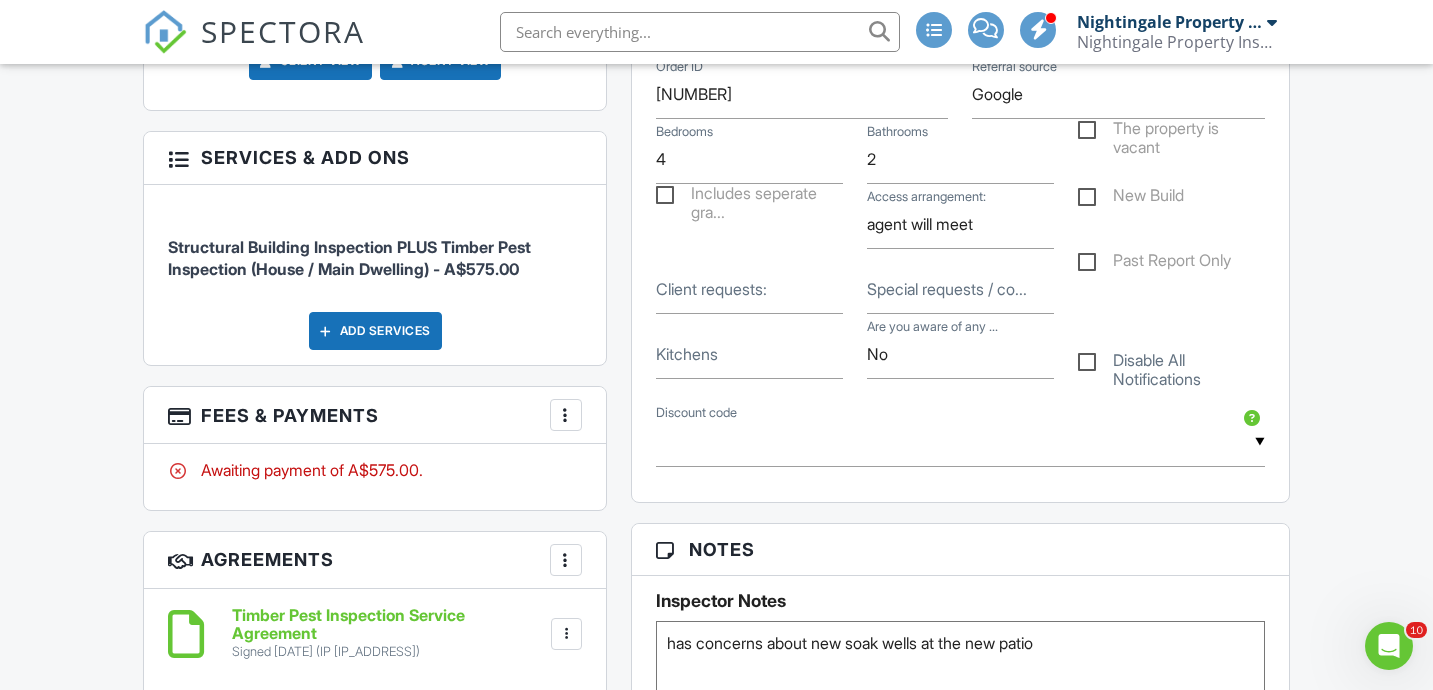 click on "More" at bounding box center [566, 415] 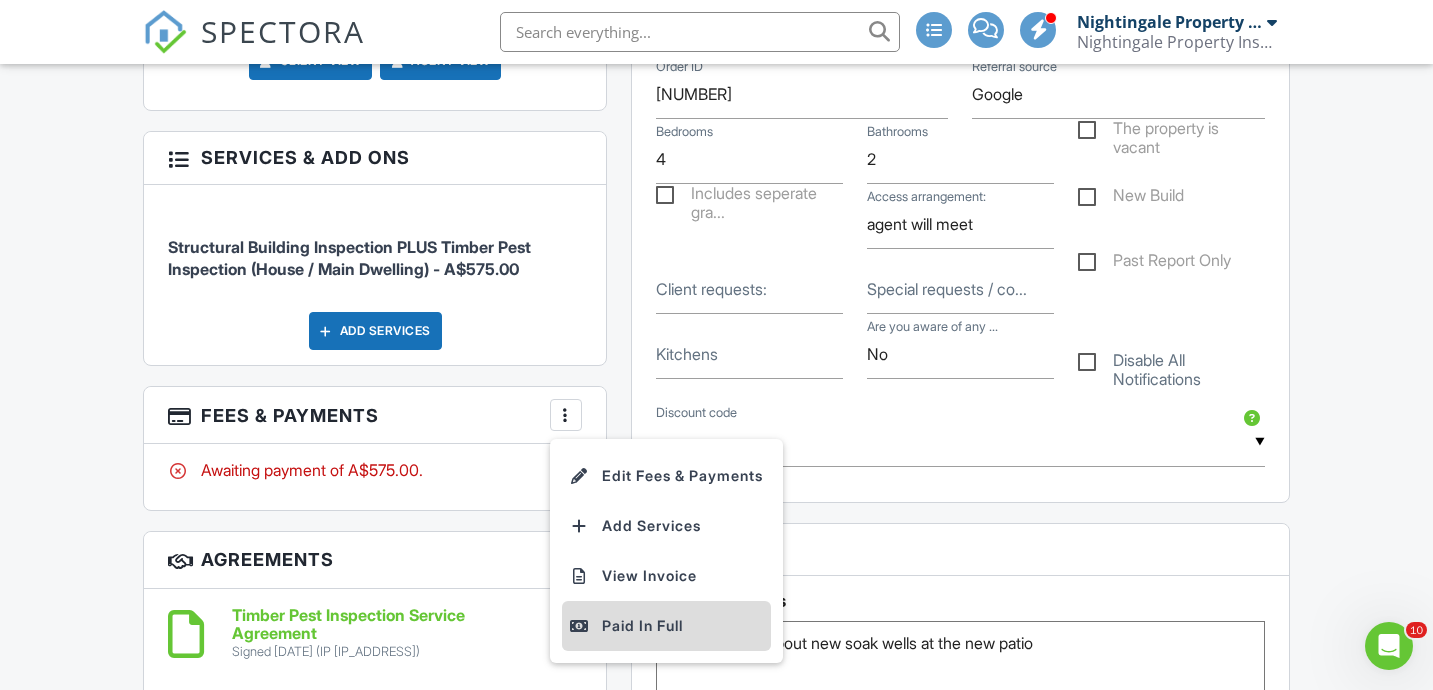 click on "Paid In Full" at bounding box center [666, 626] 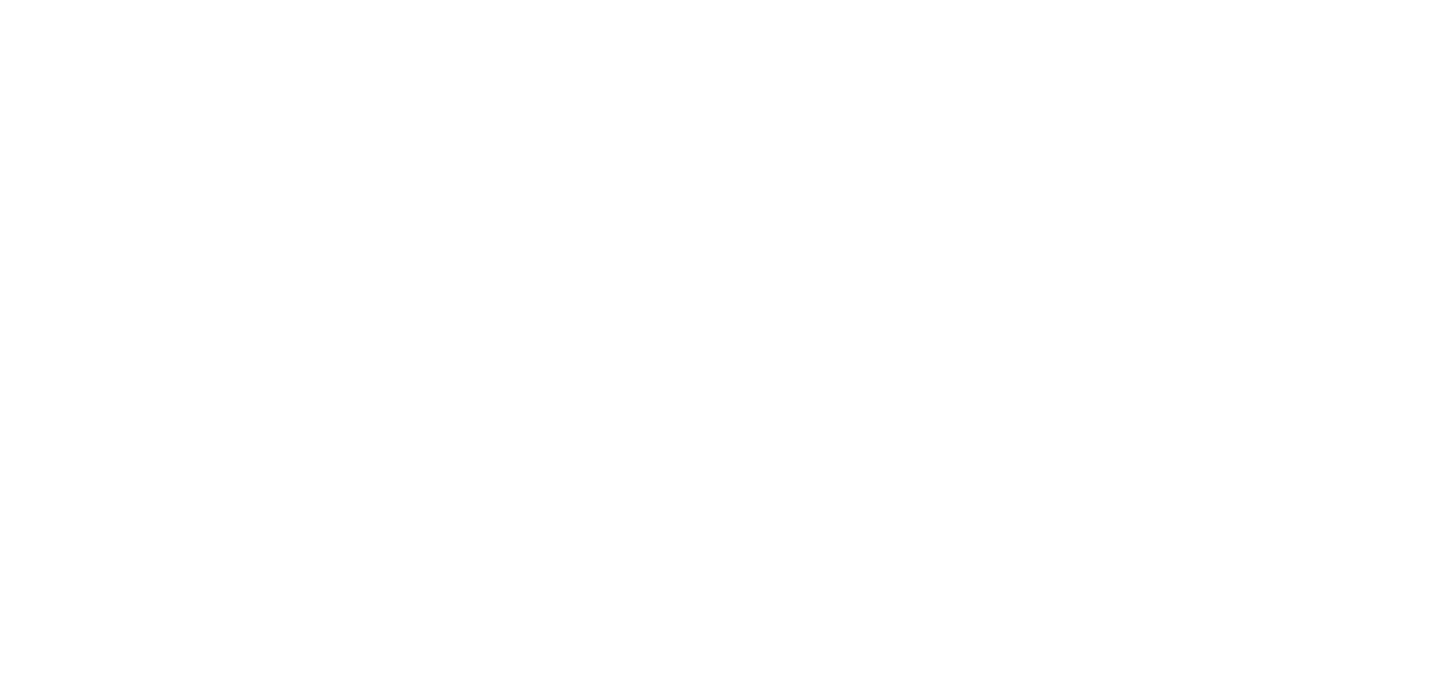scroll, scrollTop: 0, scrollLeft: 0, axis: both 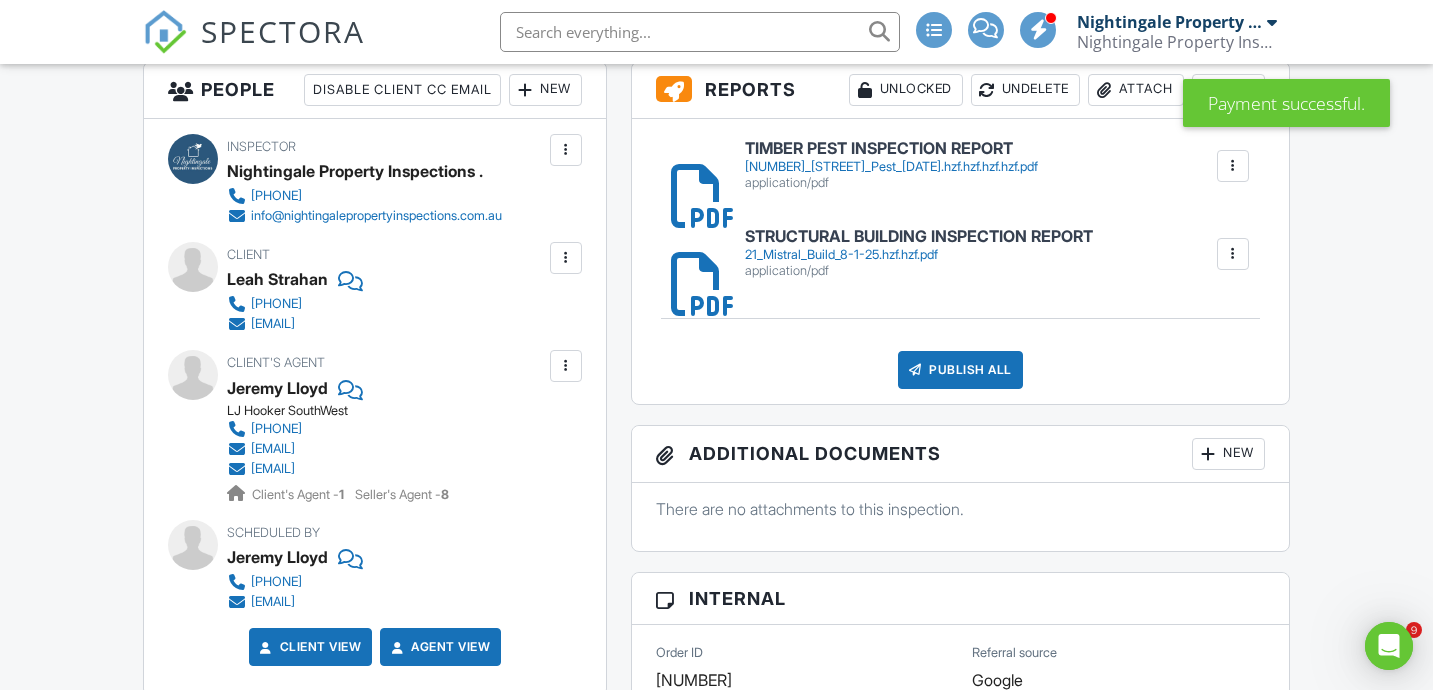 click on "Publish All" at bounding box center (960, 370) 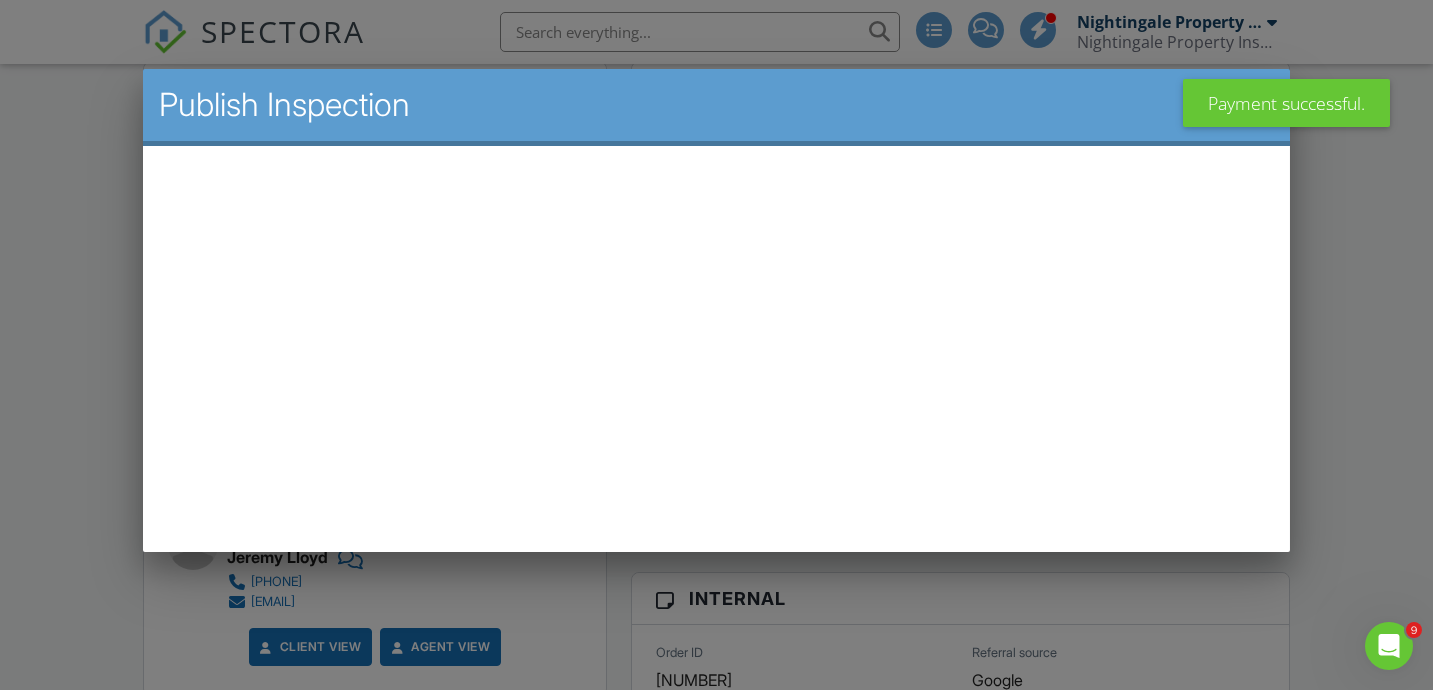scroll, scrollTop: 0, scrollLeft: 0, axis: both 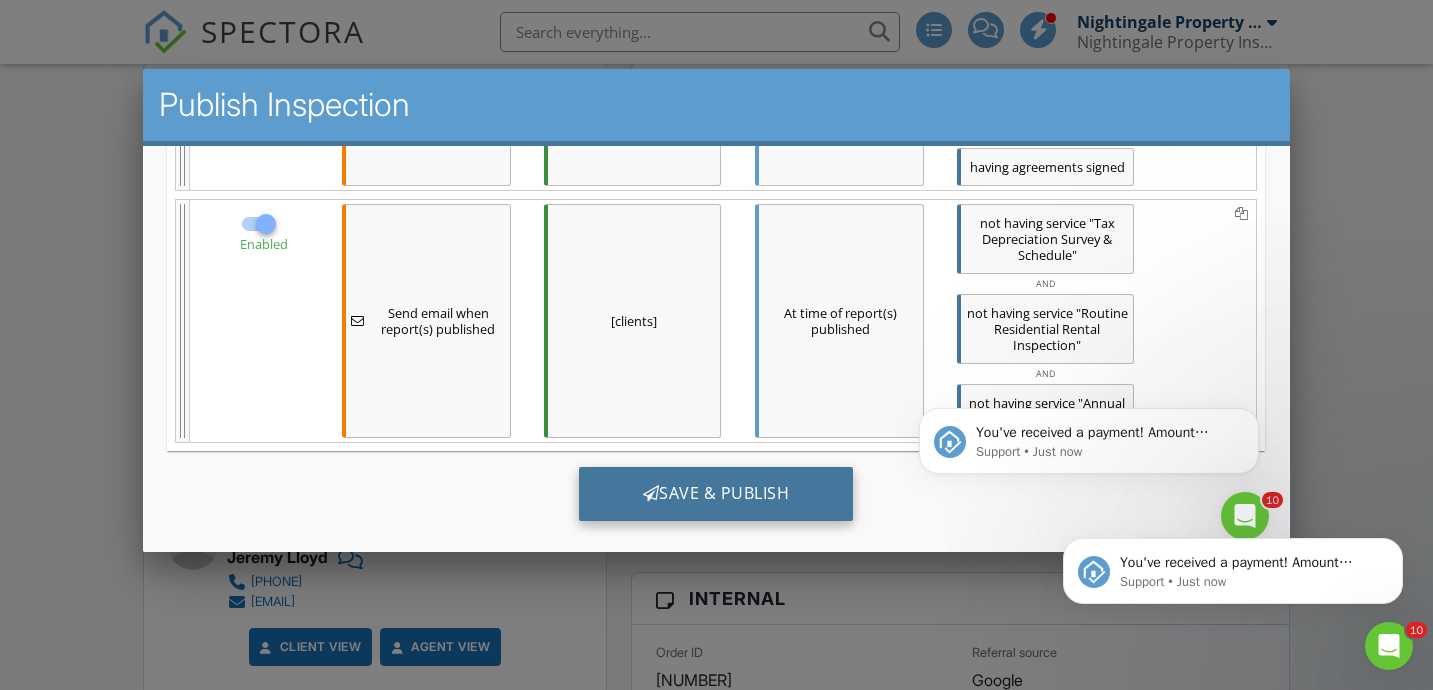click on "Save & Publish" at bounding box center (716, 494) 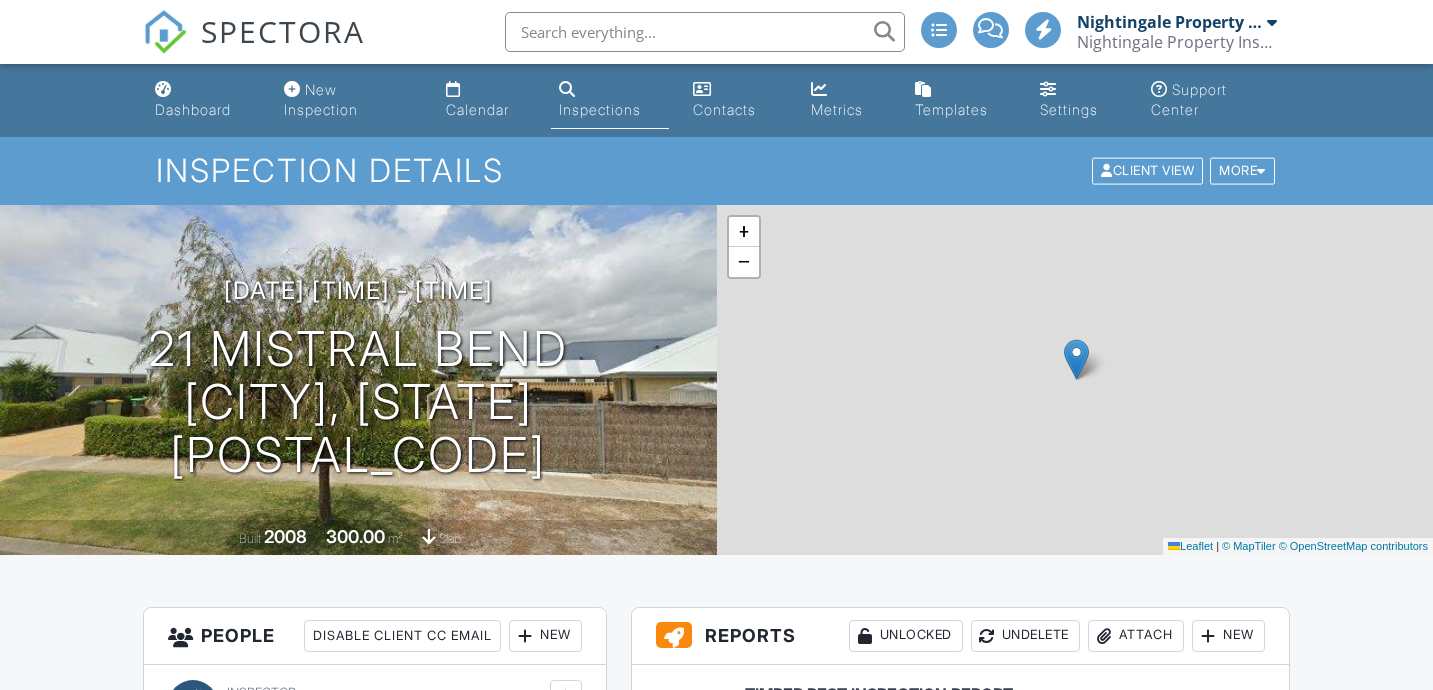 scroll, scrollTop: 0, scrollLeft: 0, axis: both 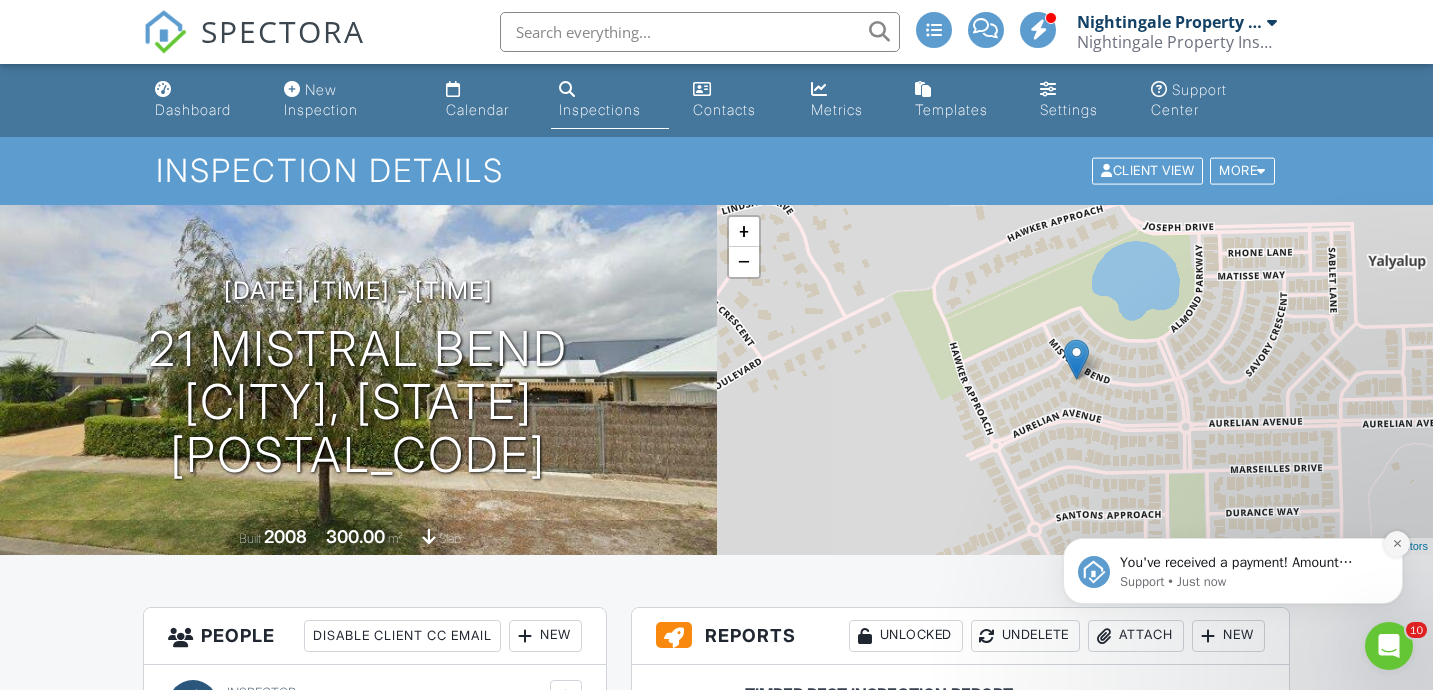 click 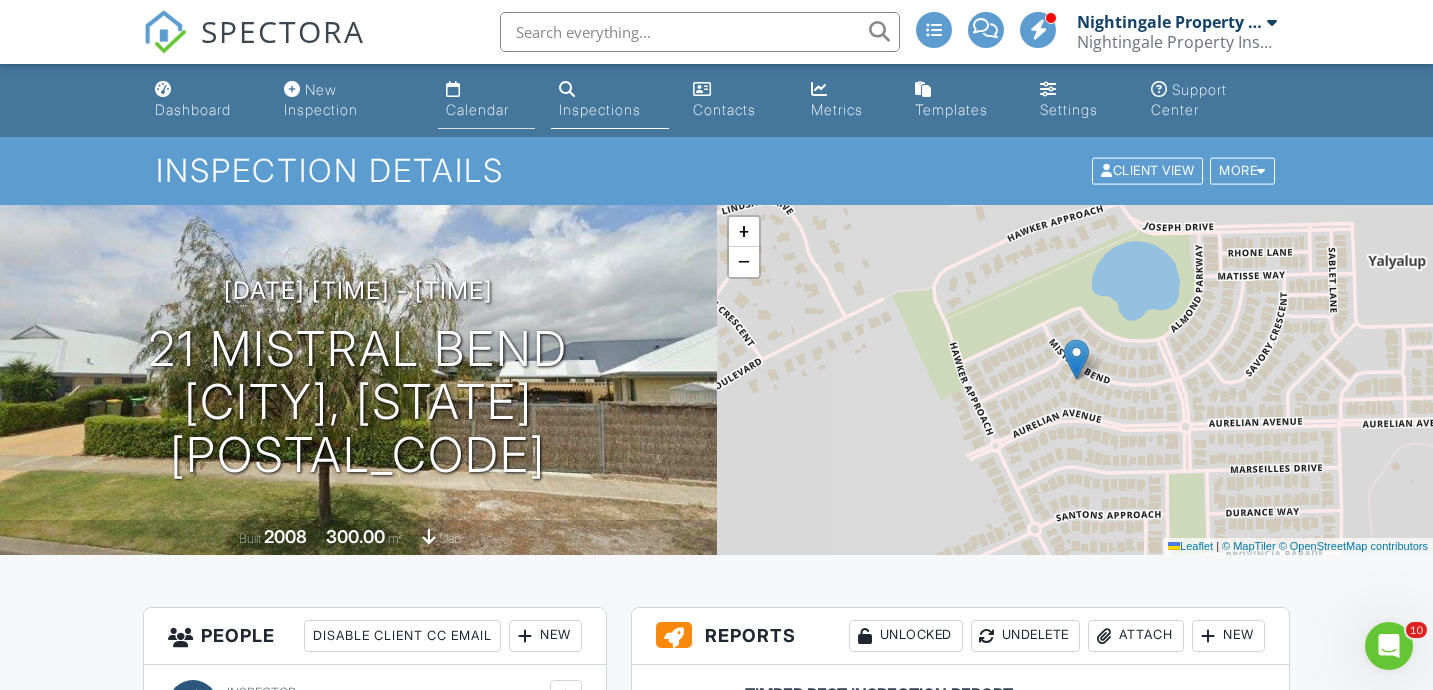 click on "Calendar" at bounding box center (477, 109) 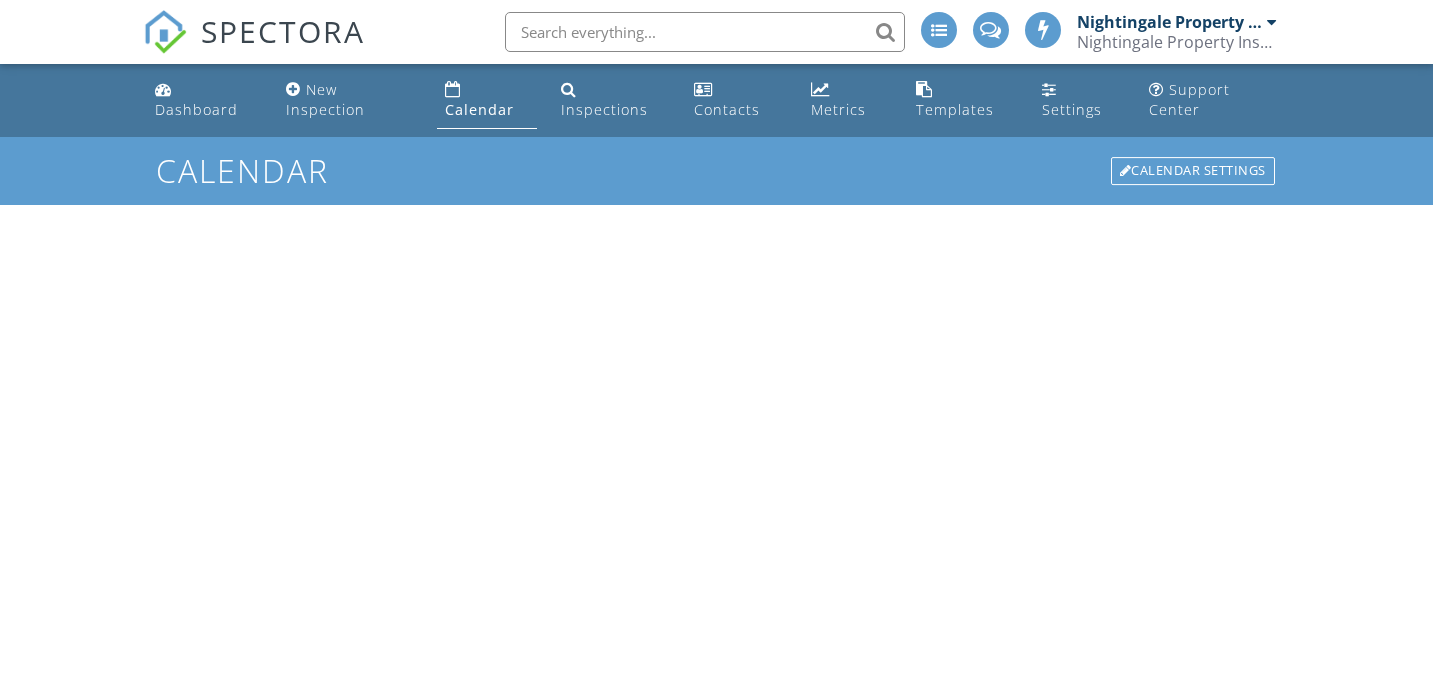 scroll, scrollTop: 0, scrollLeft: 0, axis: both 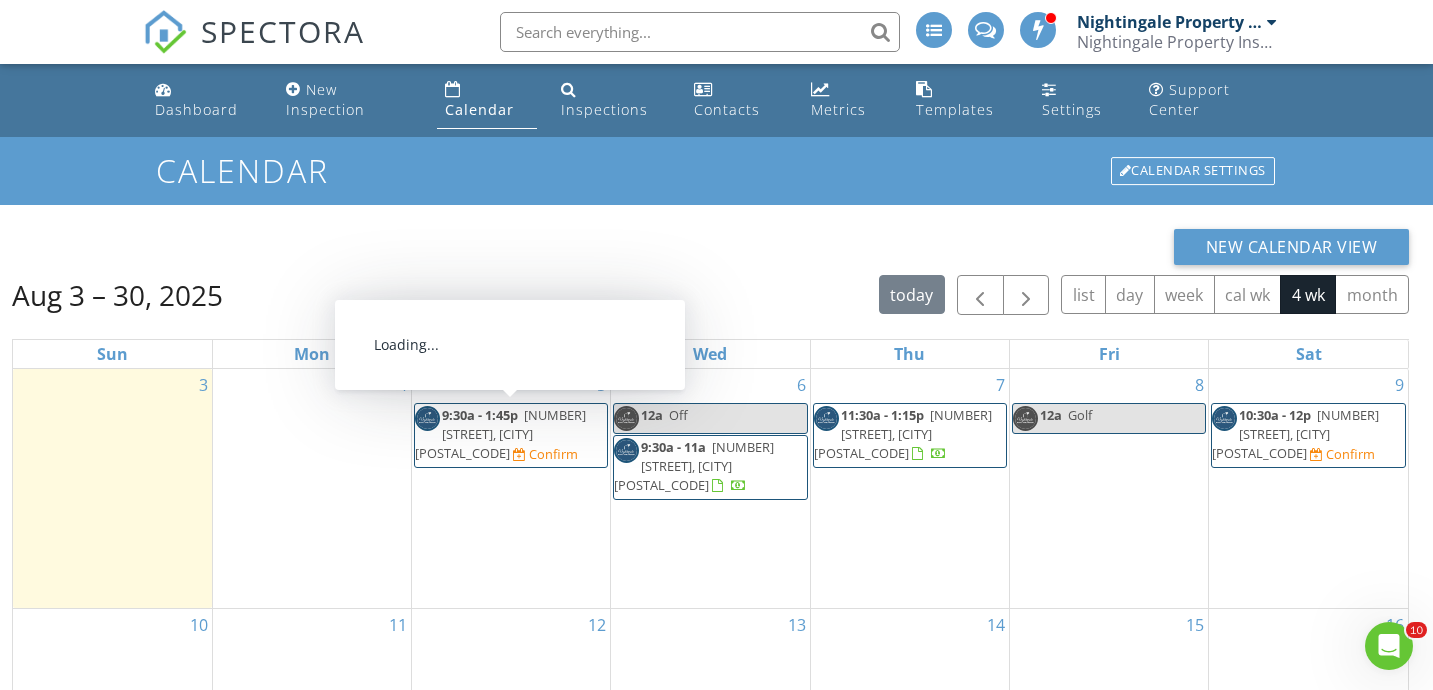 click on "9:30a - 1:45p" at bounding box center (480, 415) 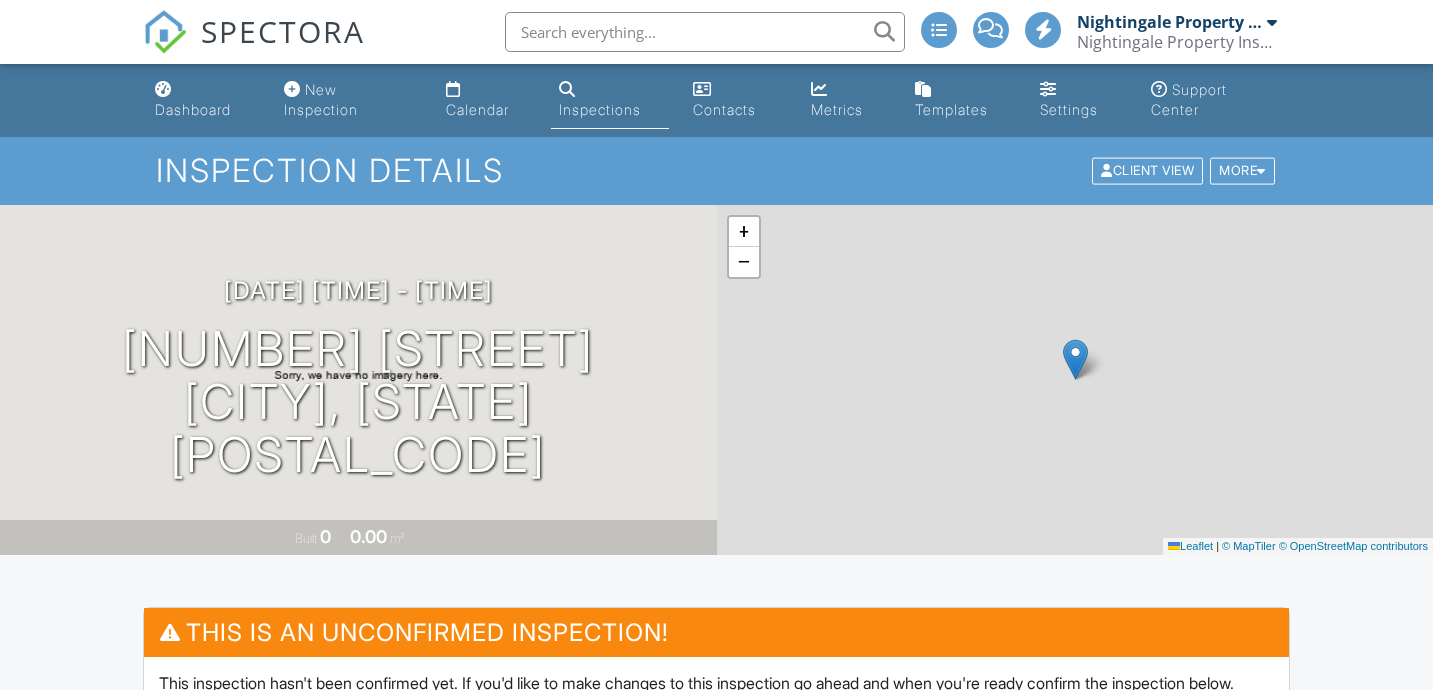 scroll, scrollTop: 0, scrollLeft: 0, axis: both 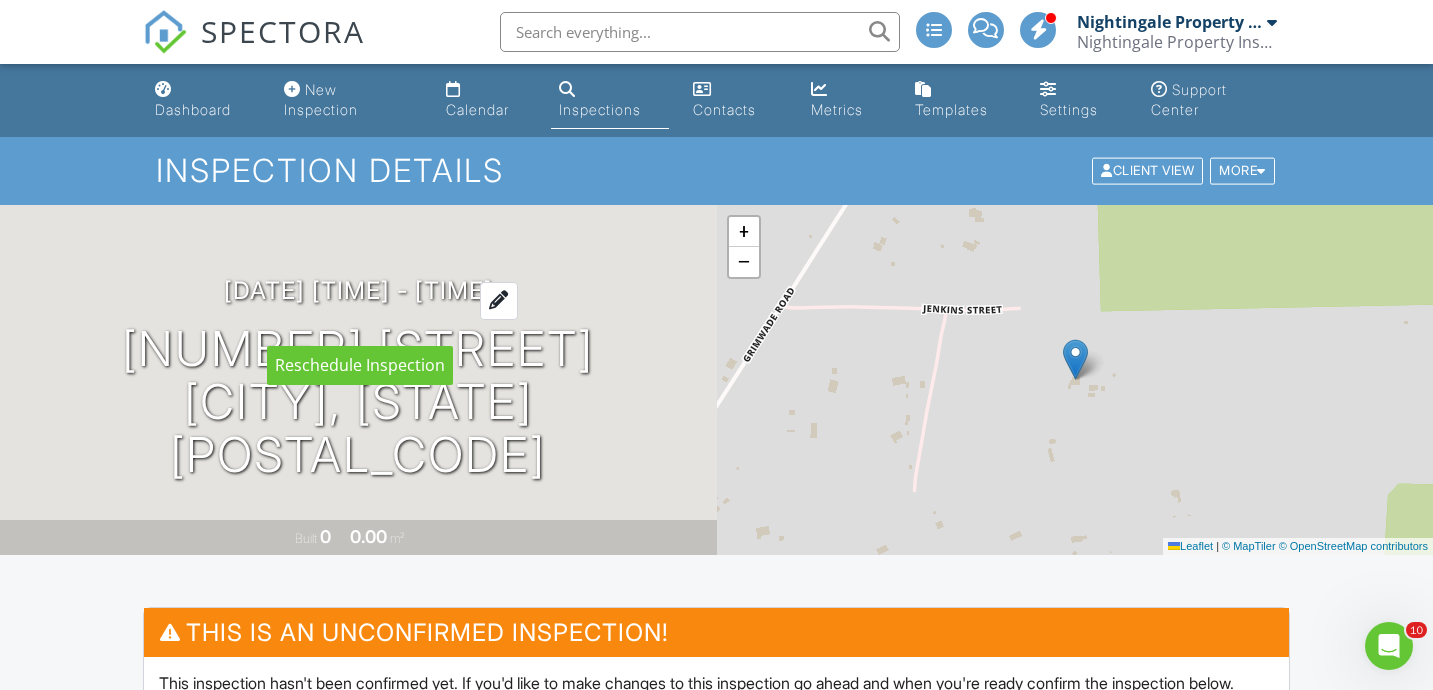 click on "[DATE] [TIME]
- [TIME]" at bounding box center [358, 290] 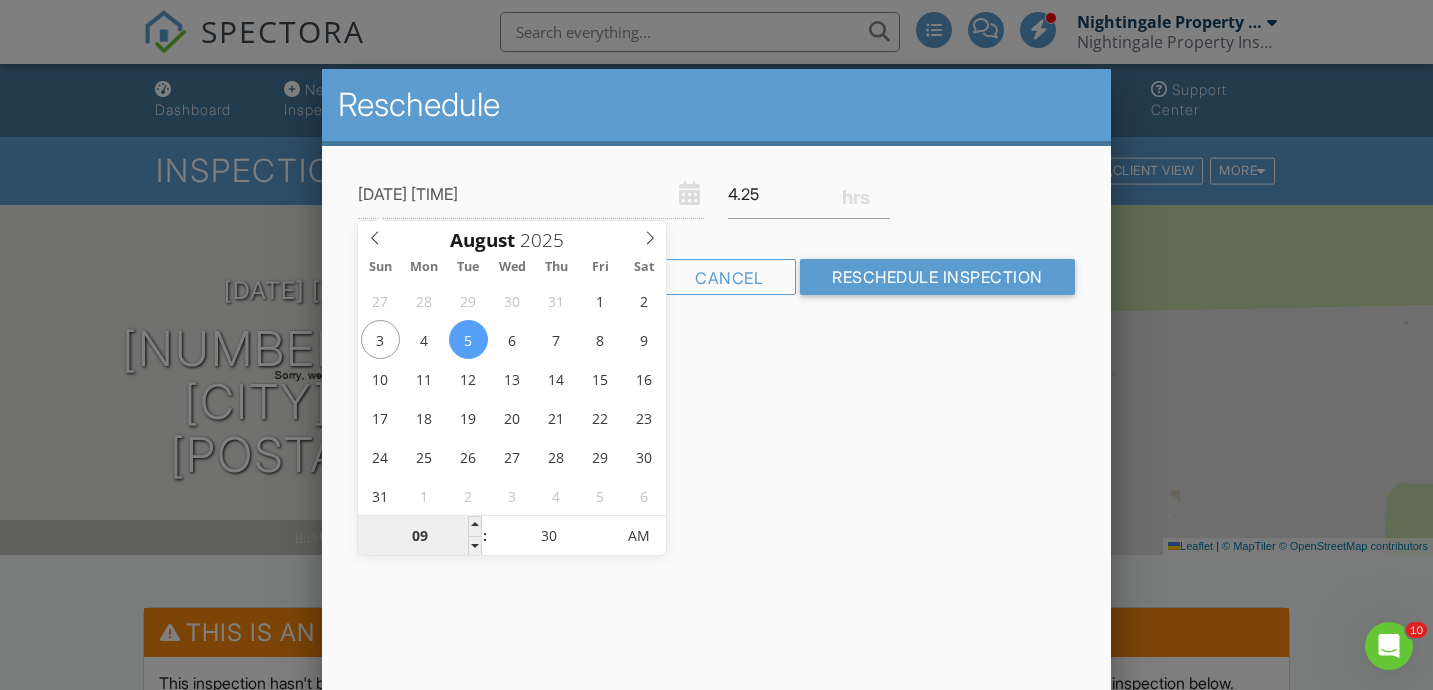 click on "09" at bounding box center (419, 537) 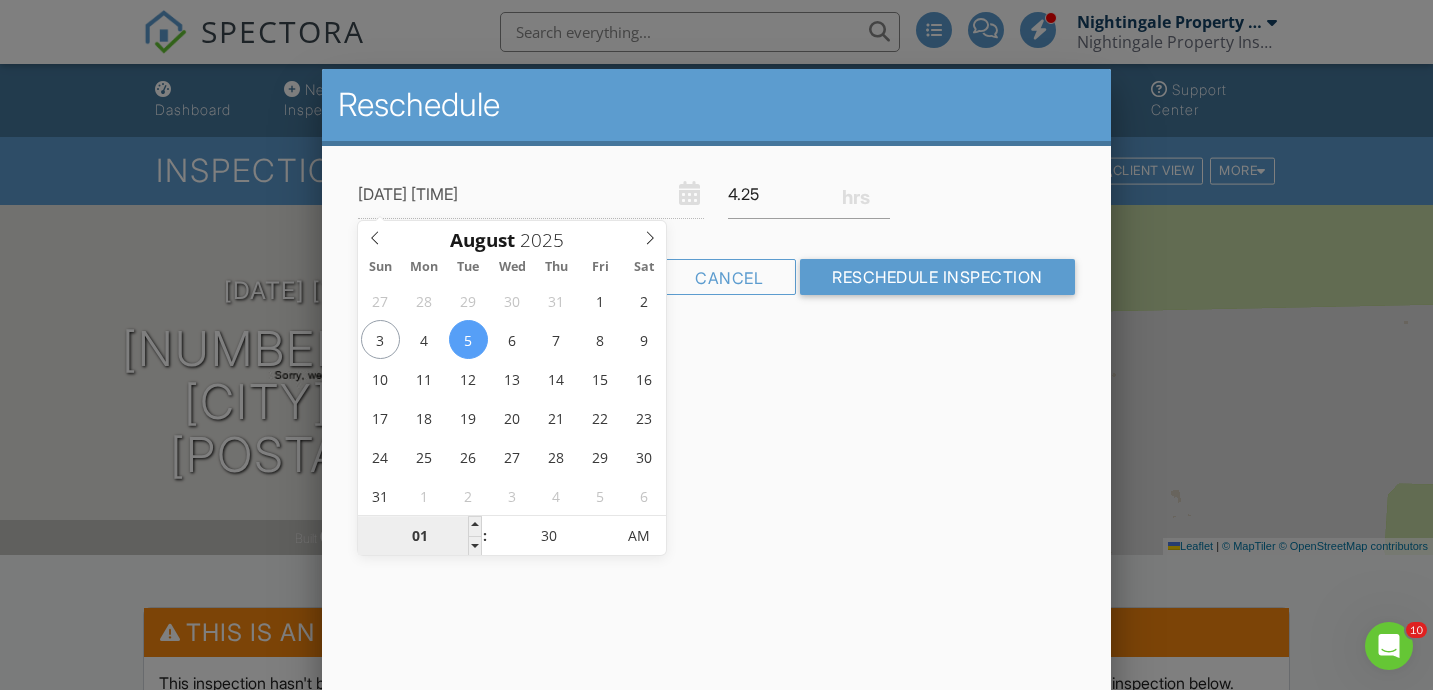 type on "[DATE] [TIME]" 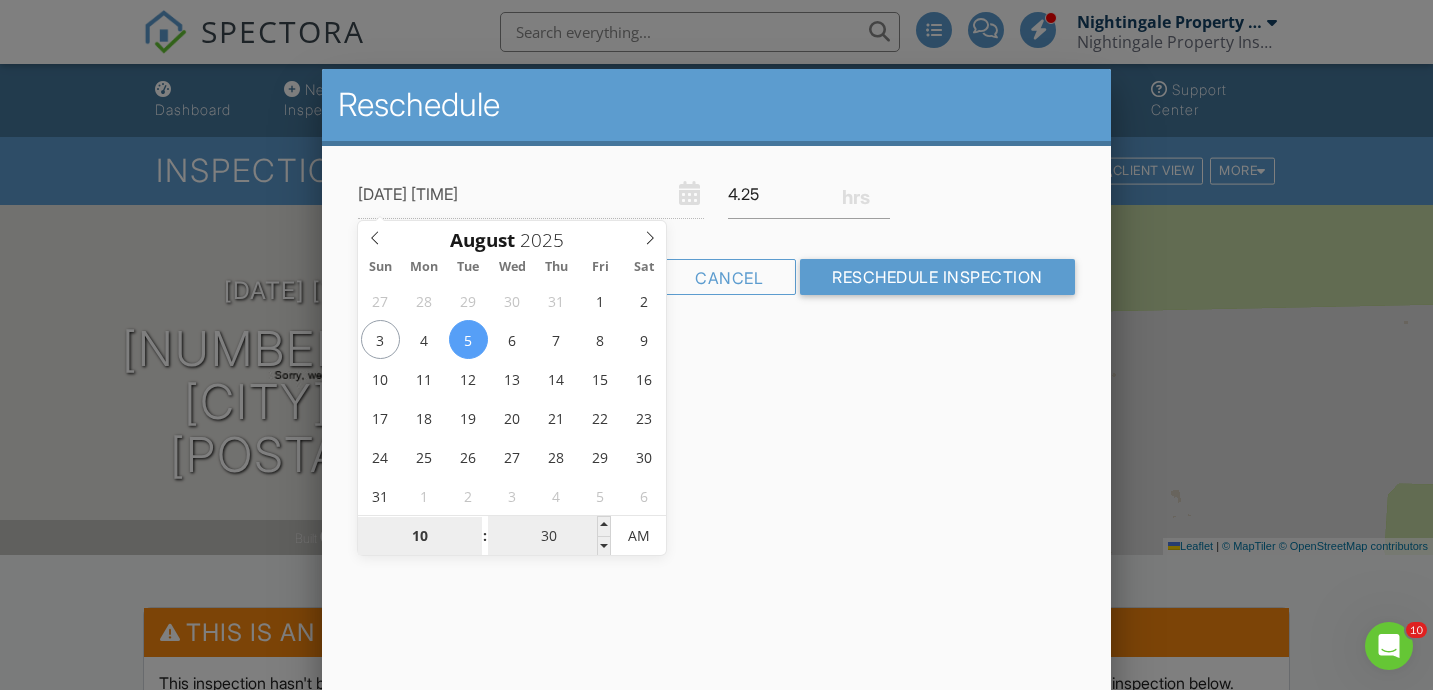 type on "10" 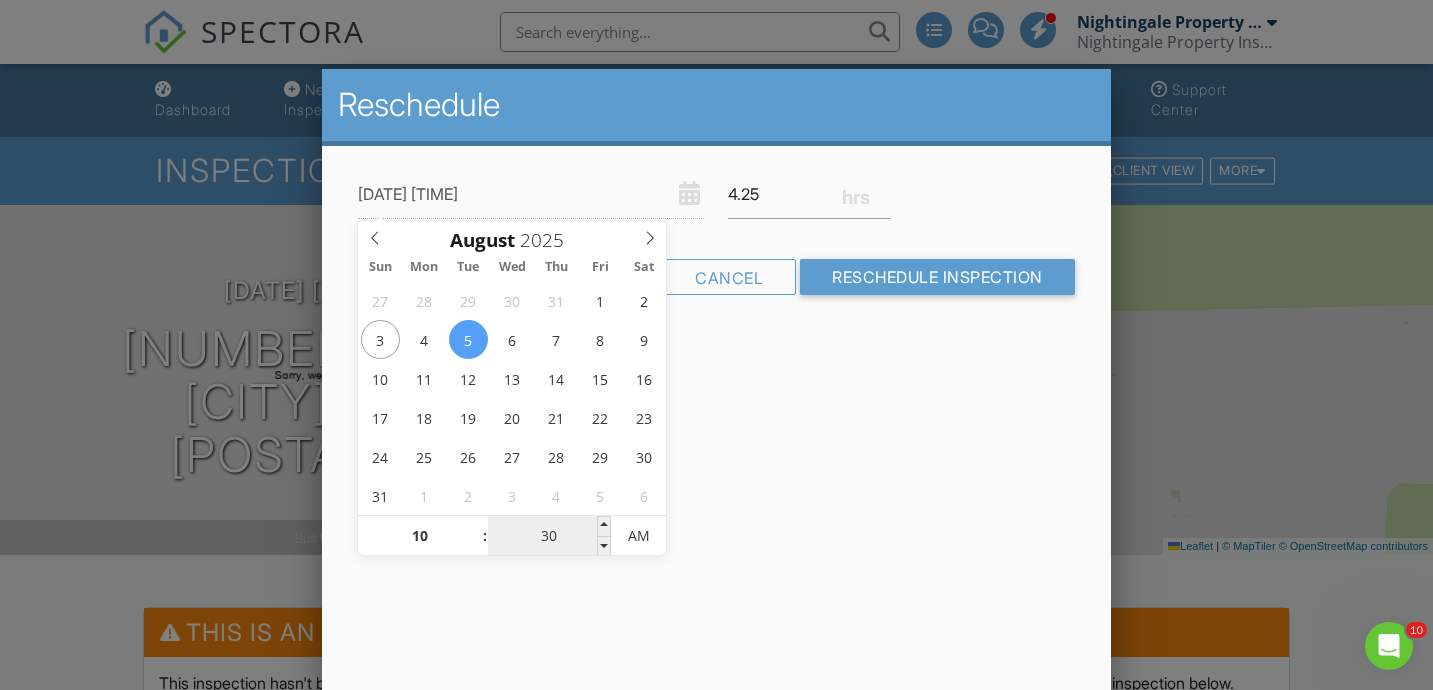 click on "30" at bounding box center [549, 537] 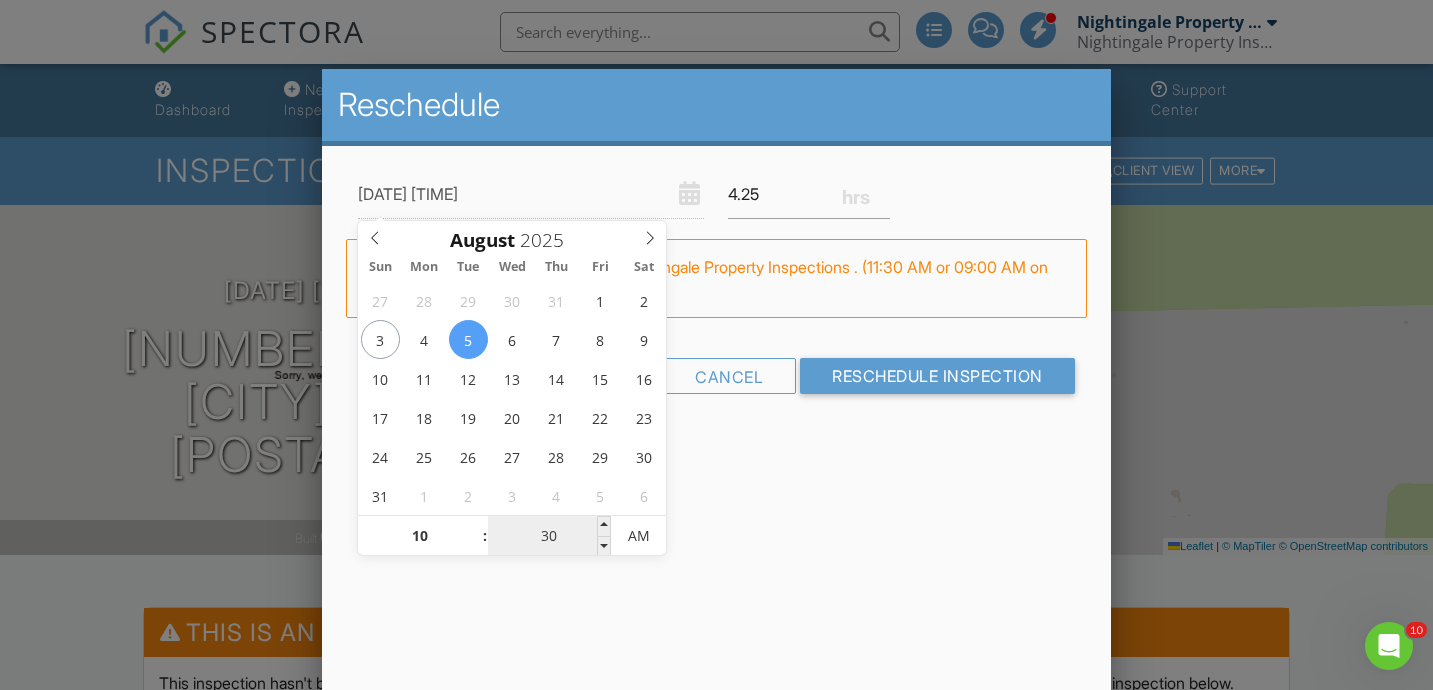 type on "[DATE] [TIME]" 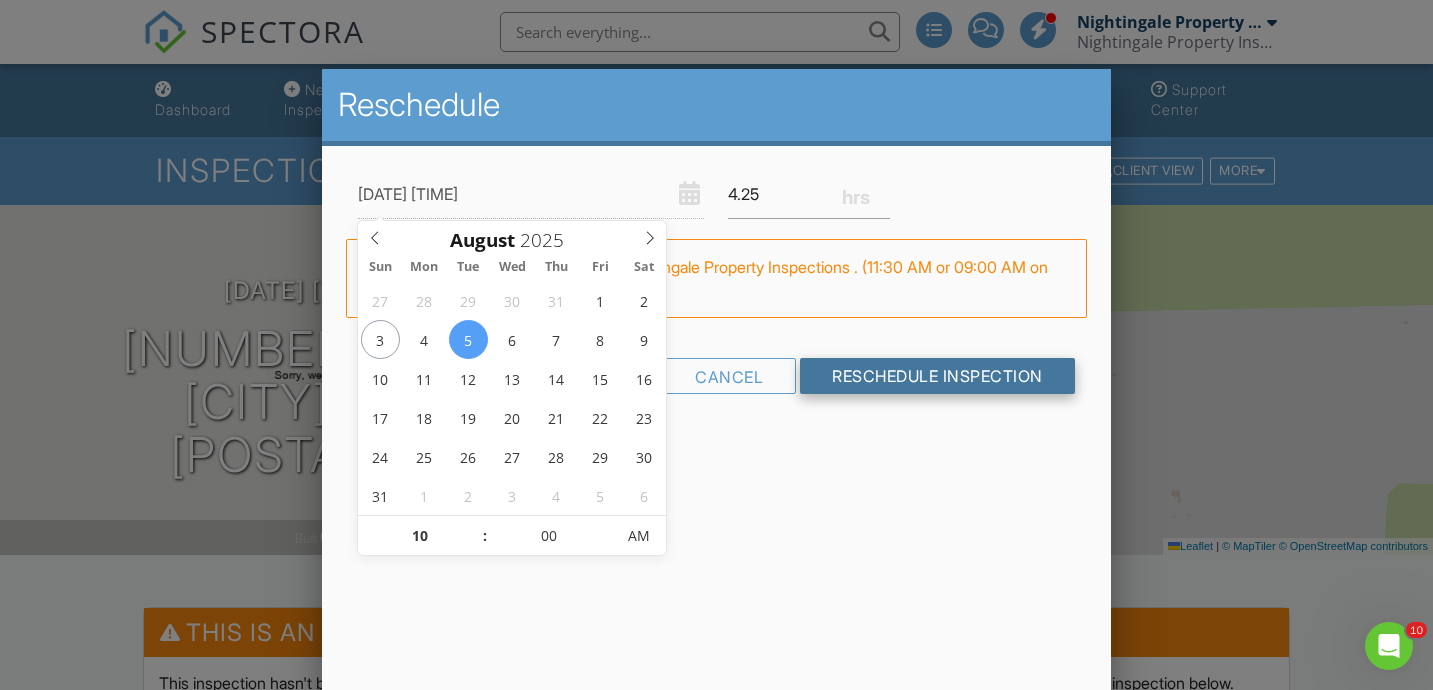 click on "Reschedule Inspection" at bounding box center (937, 376) 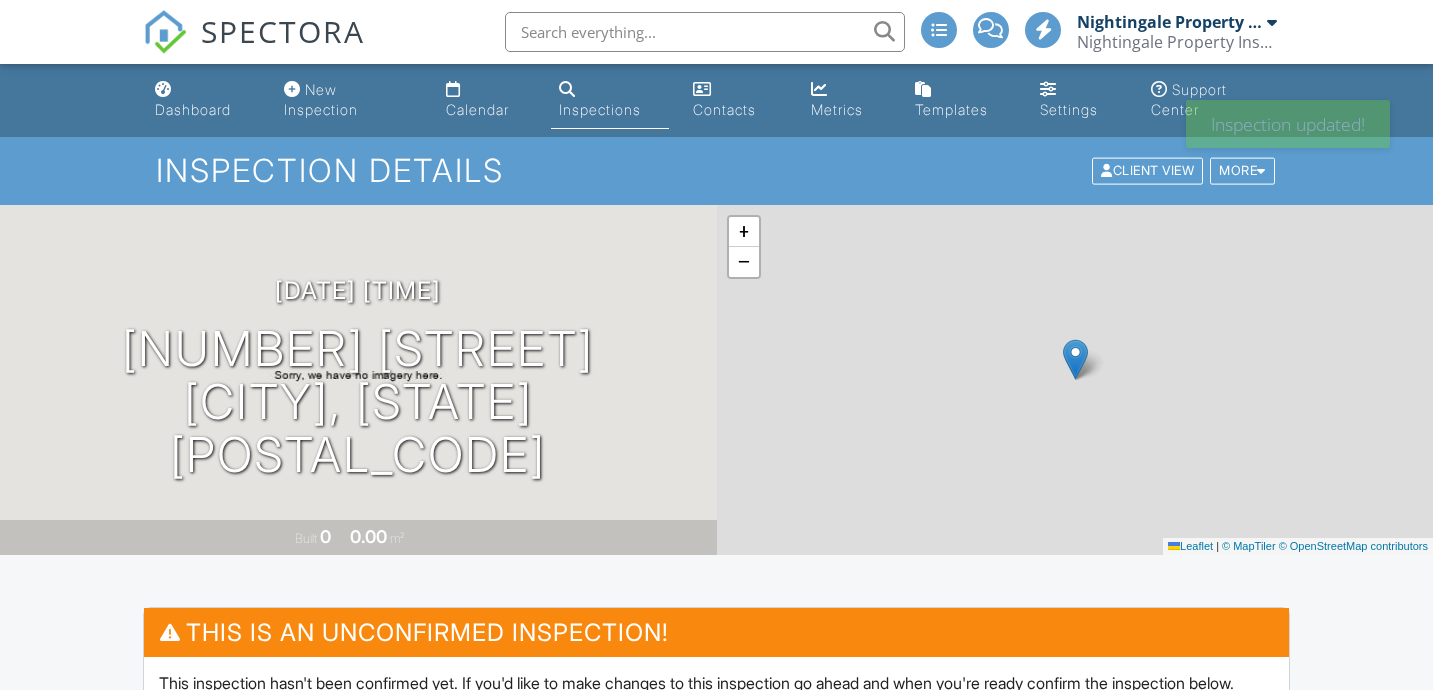 scroll, scrollTop: 0, scrollLeft: 0, axis: both 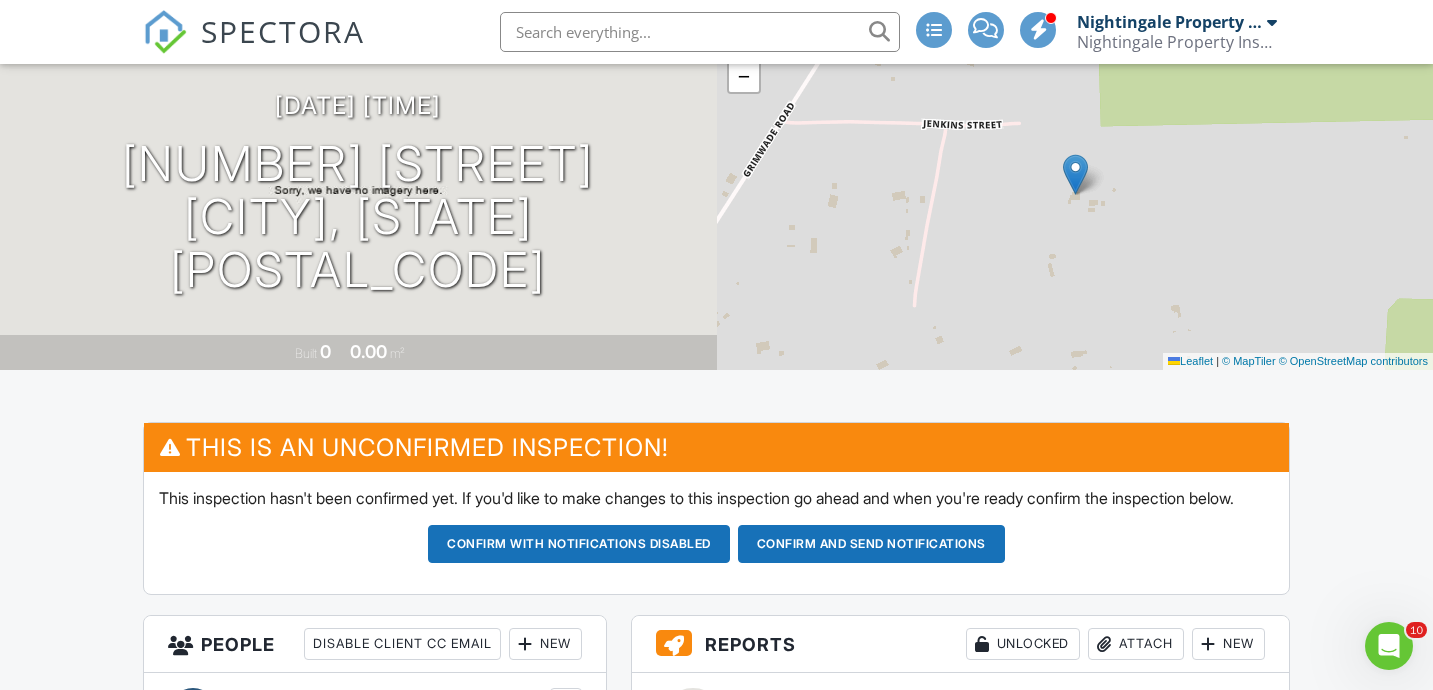 click on "Confirm and send notifications" at bounding box center (579, 544) 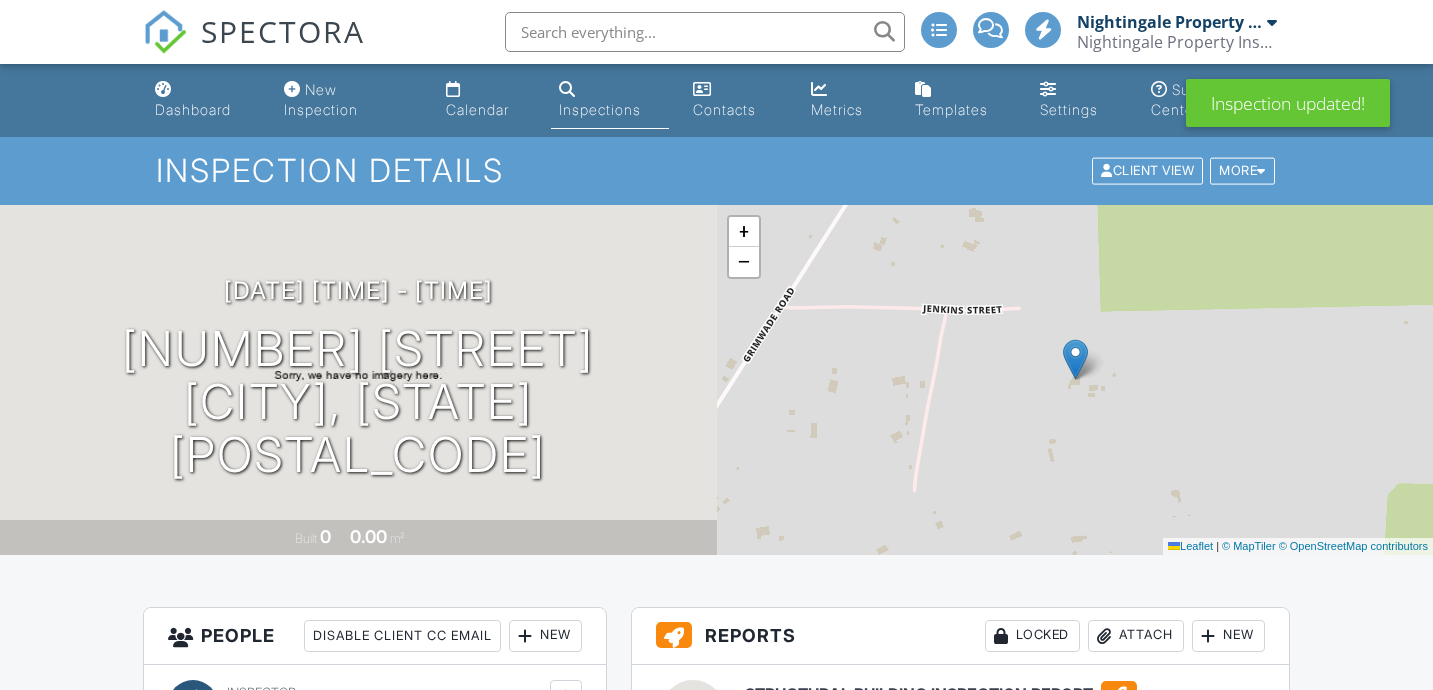 scroll, scrollTop: 936, scrollLeft: 0, axis: vertical 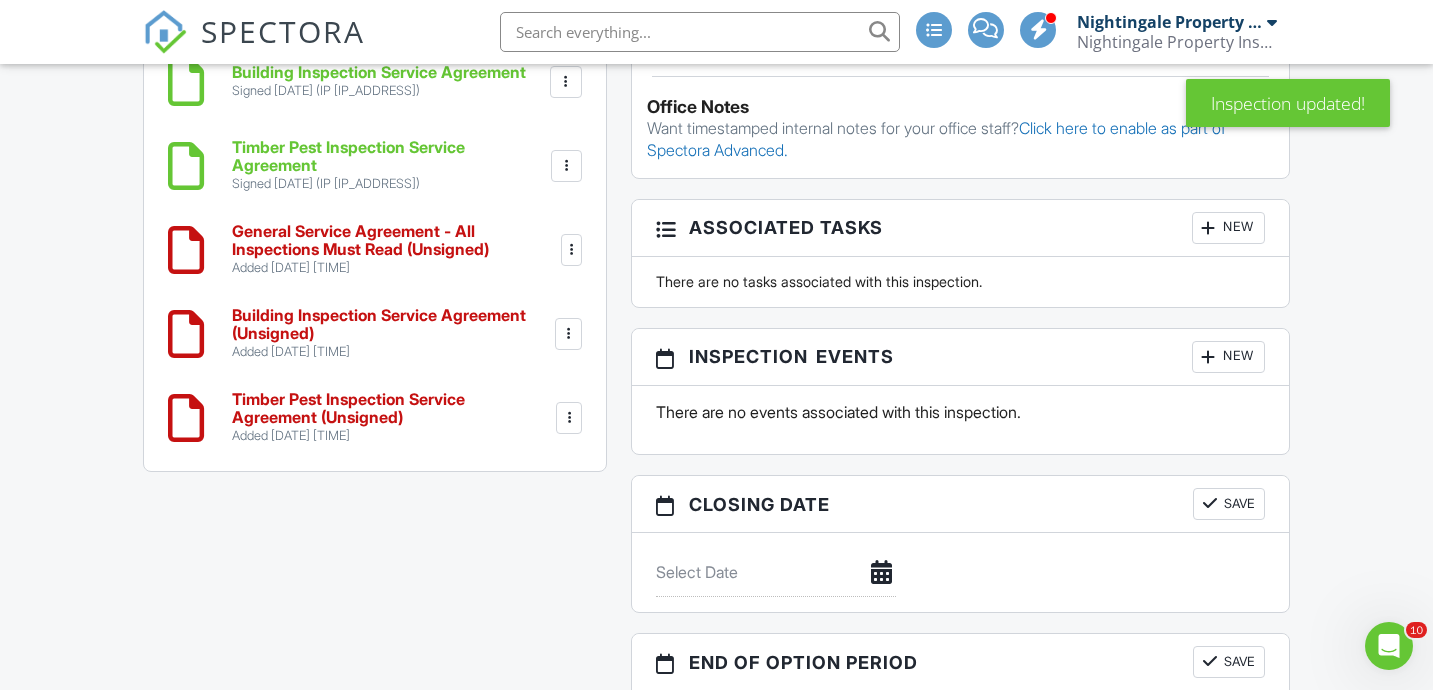 click at bounding box center [569, 418] 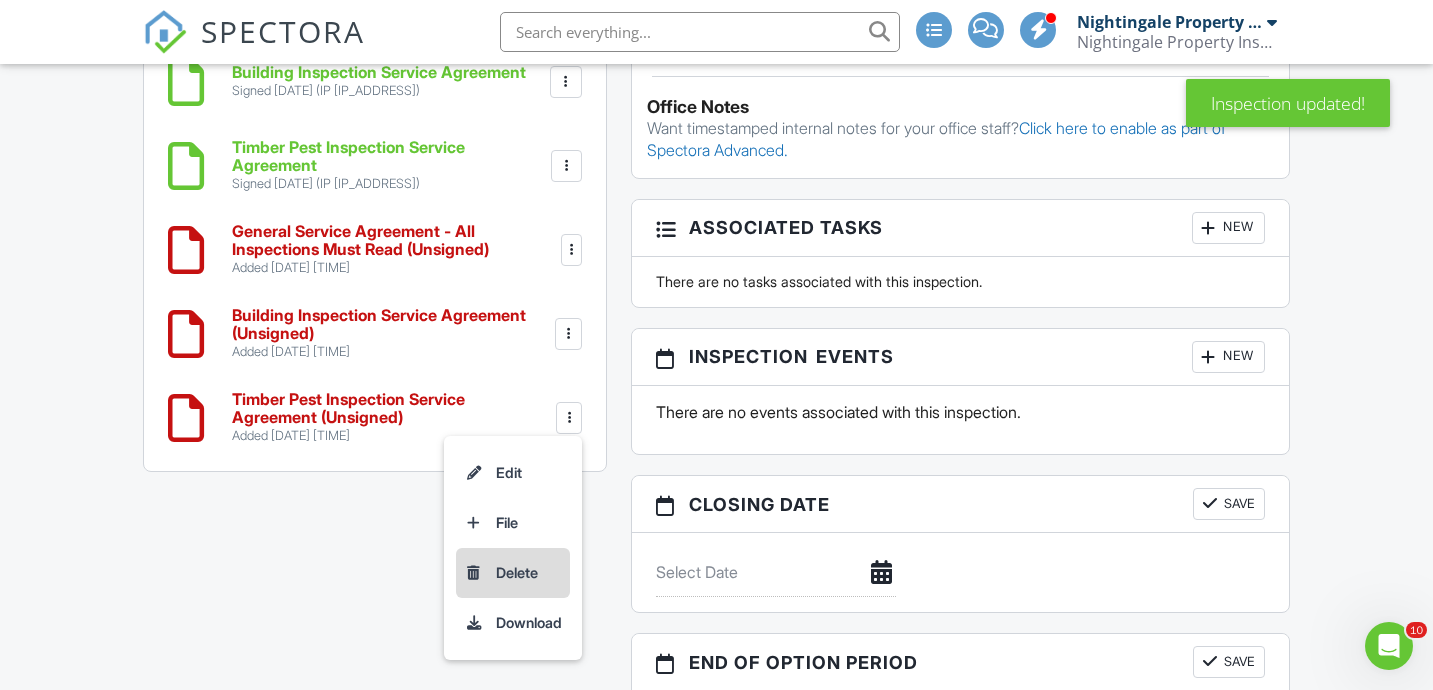 click on "Delete" at bounding box center (513, 573) 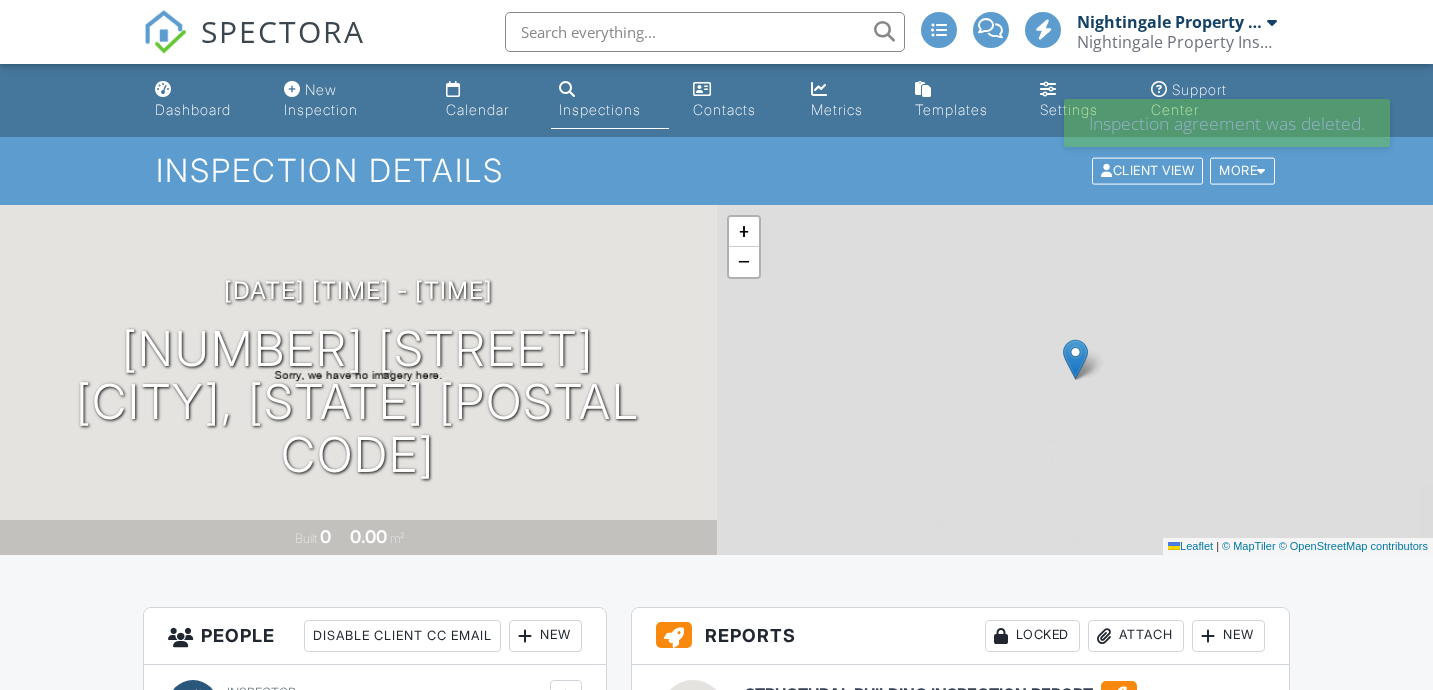 scroll, scrollTop: 0, scrollLeft: 0, axis: both 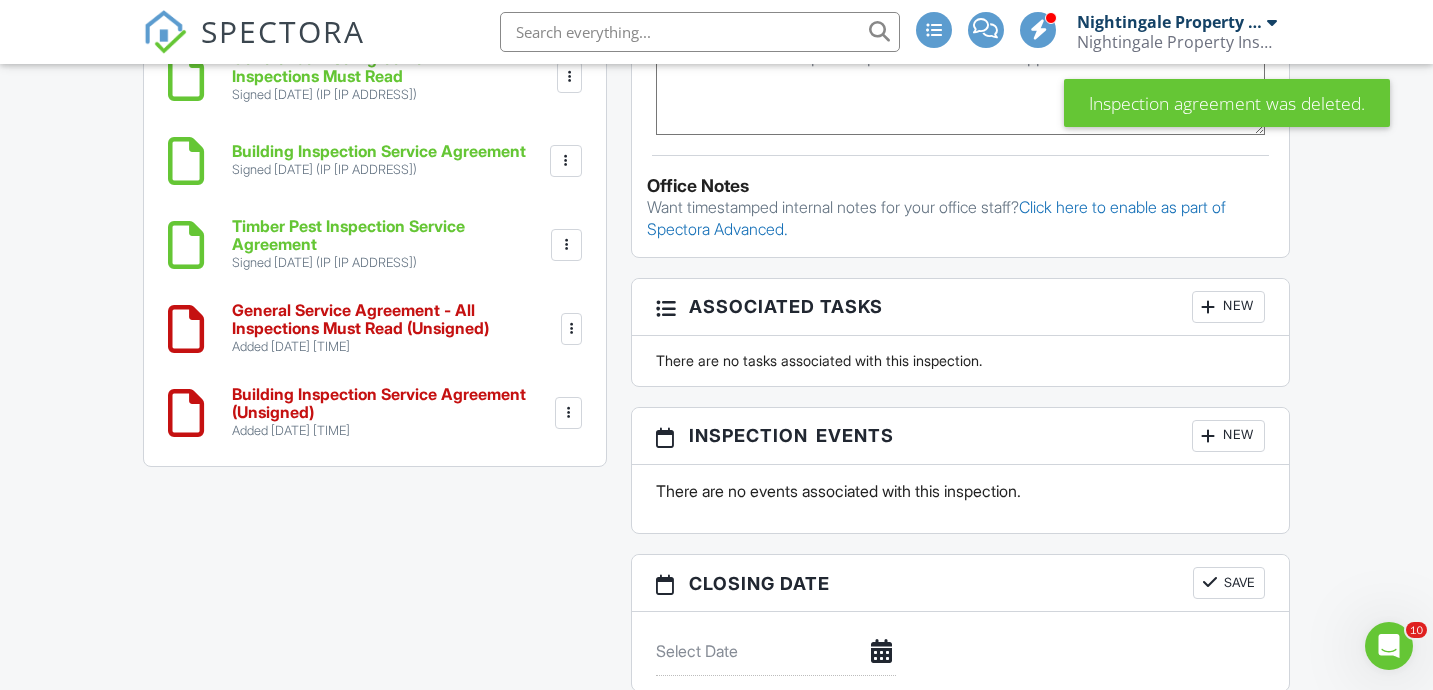 click at bounding box center [571, 329] 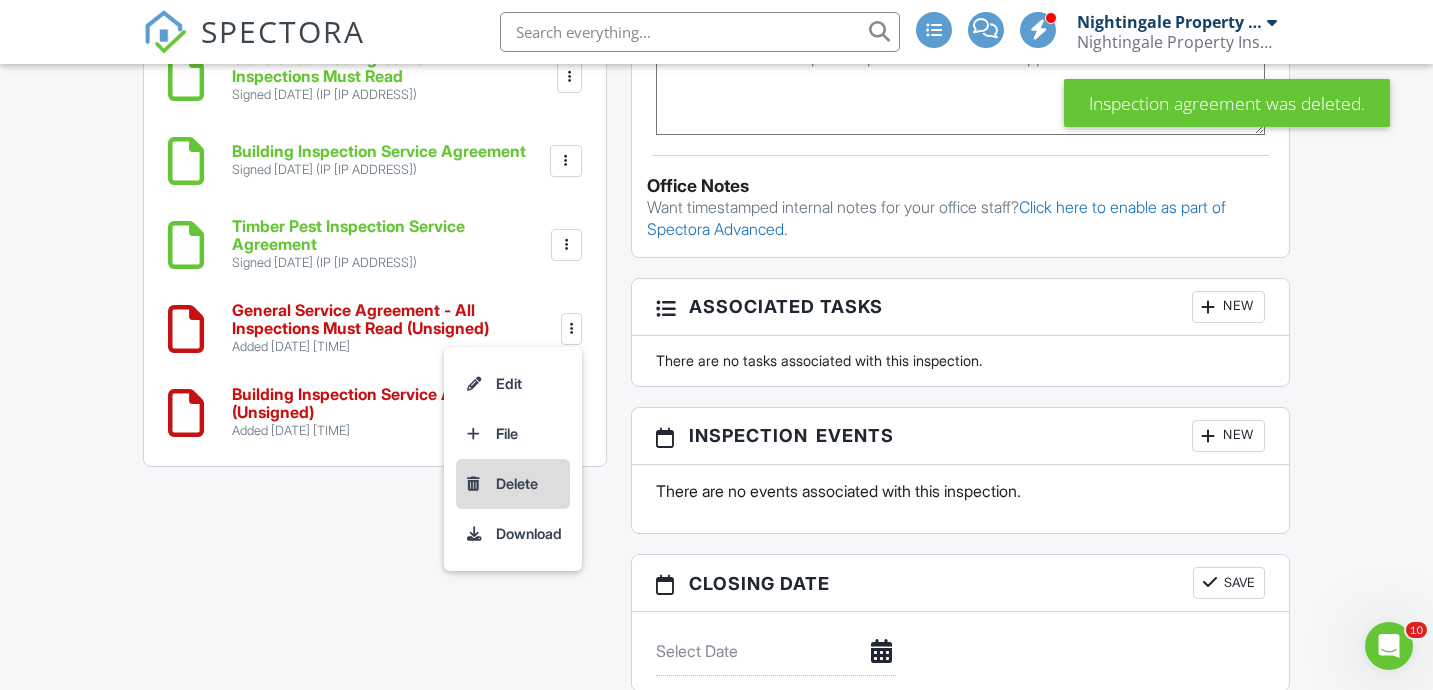click on "Delete" at bounding box center (513, 484) 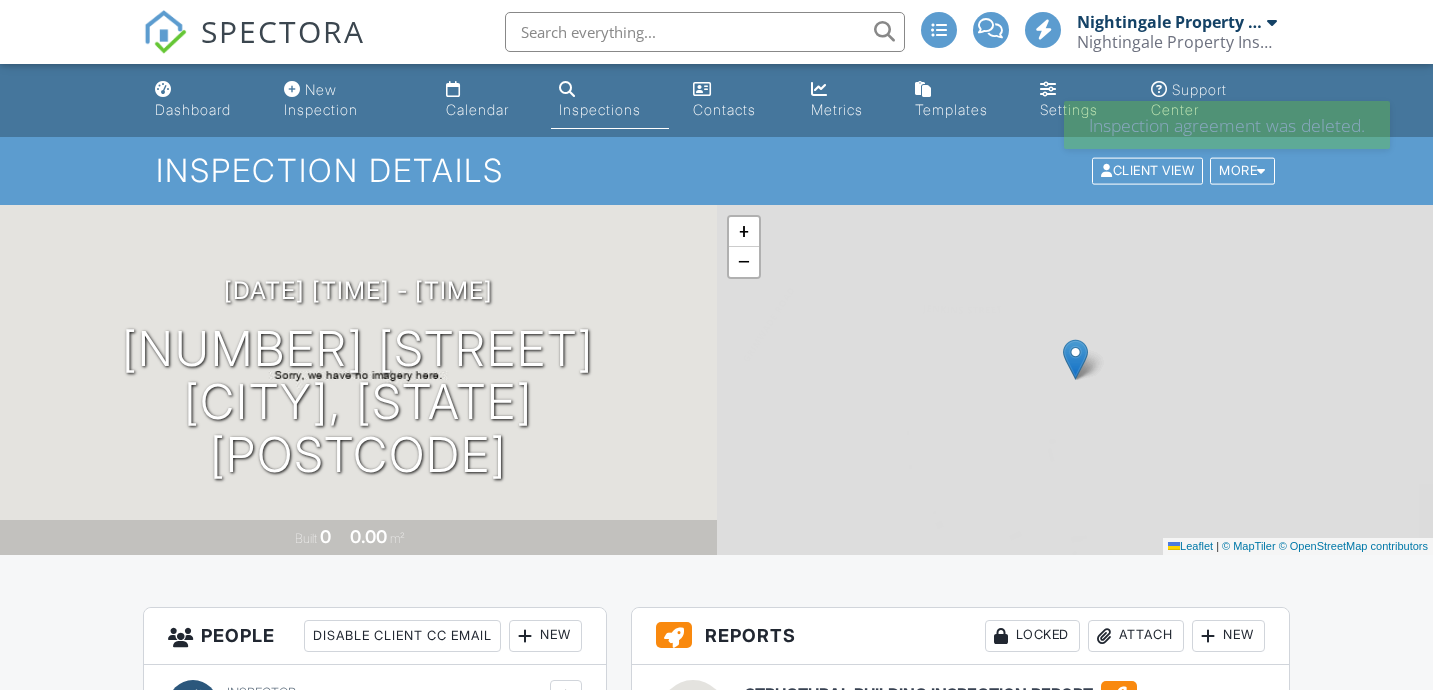 scroll, scrollTop: 0, scrollLeft: 0, axis: both 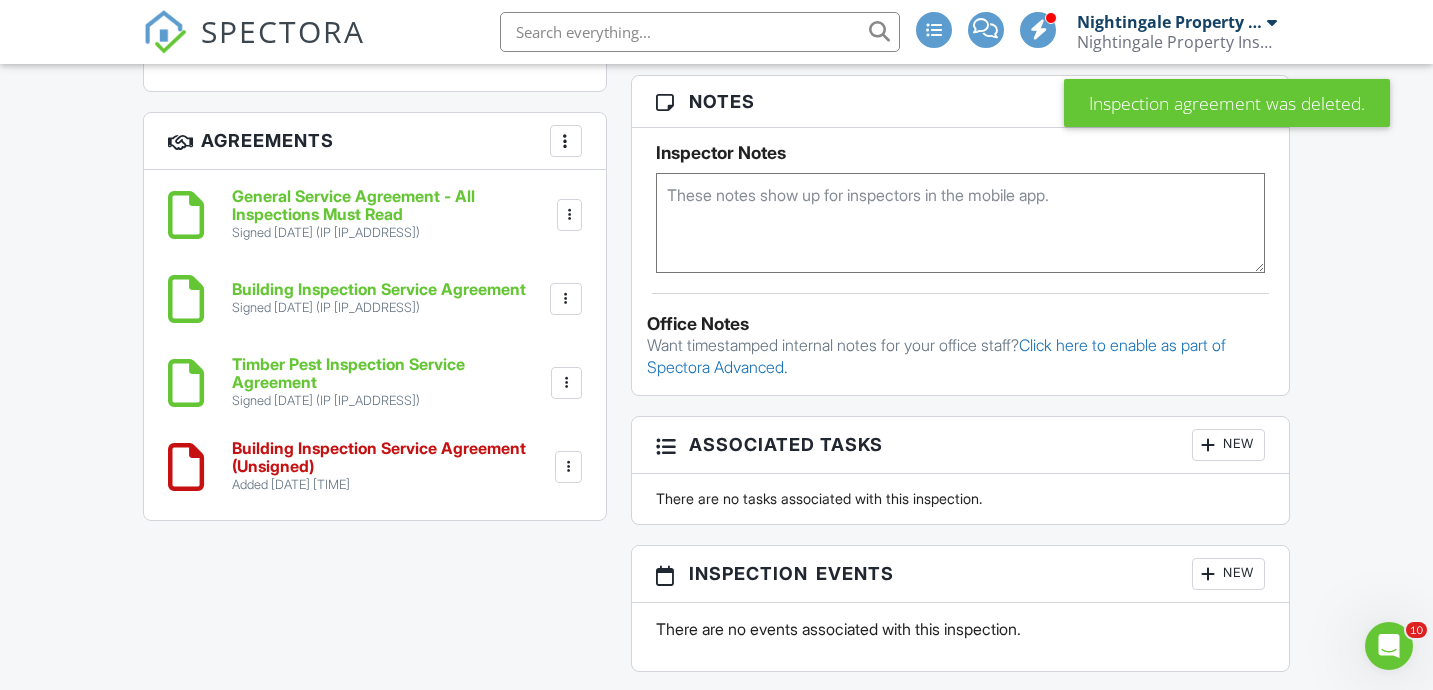 click at bounding box center (568, 467) 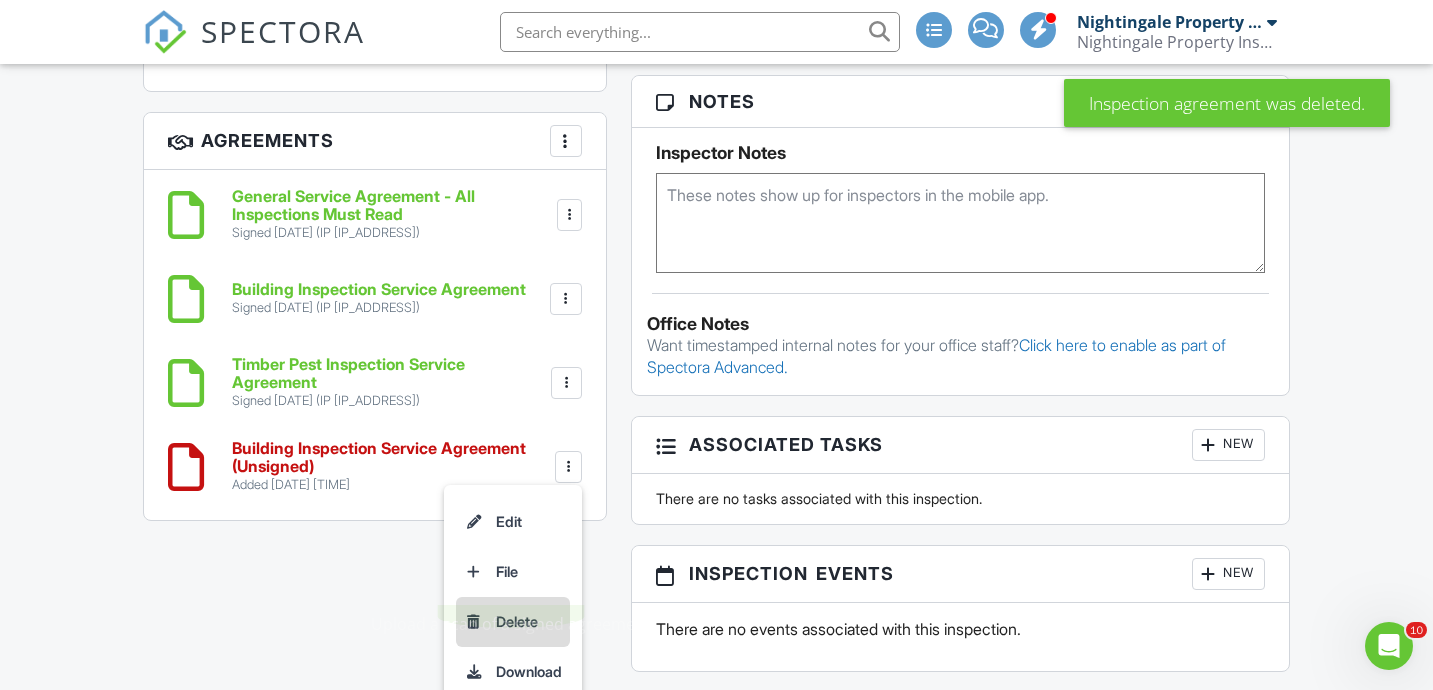 click on "Delete" at bounding box center [513, 622] 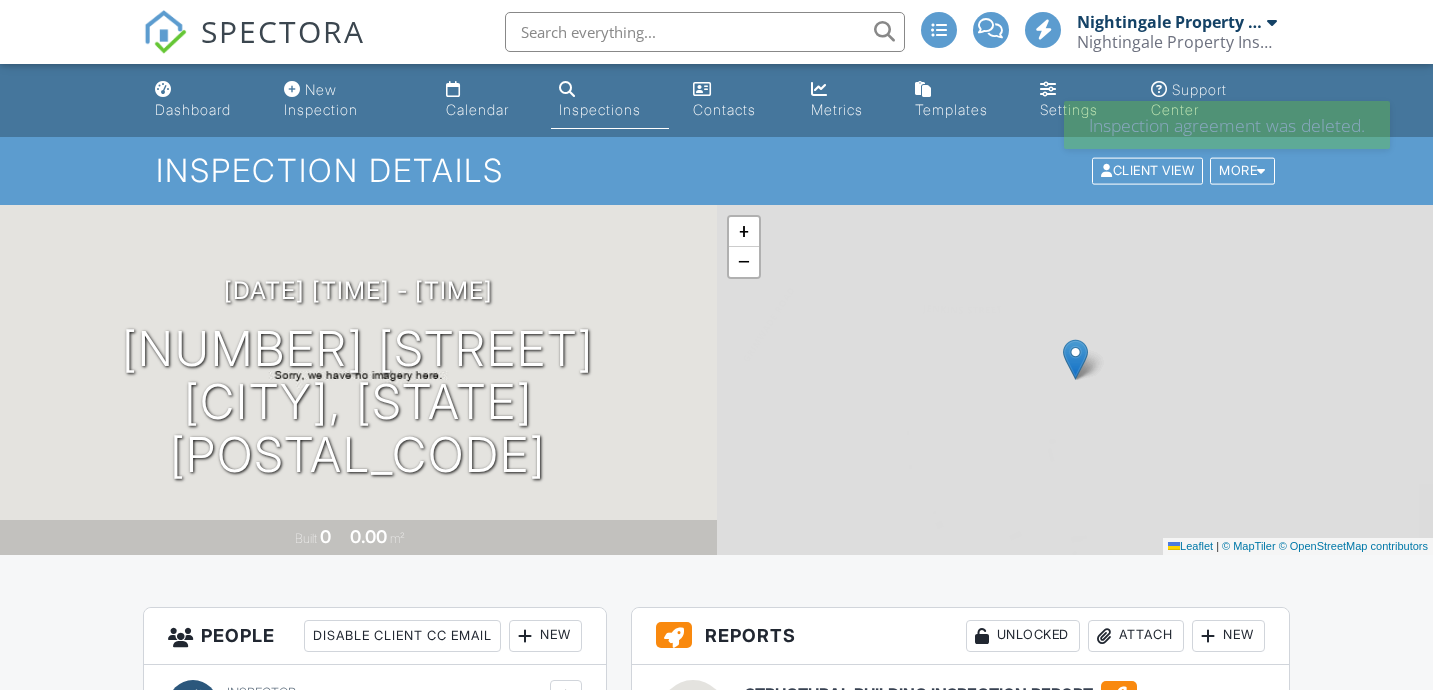 scroll, scrollTop: 0, scrollLeft: 0, axis: both 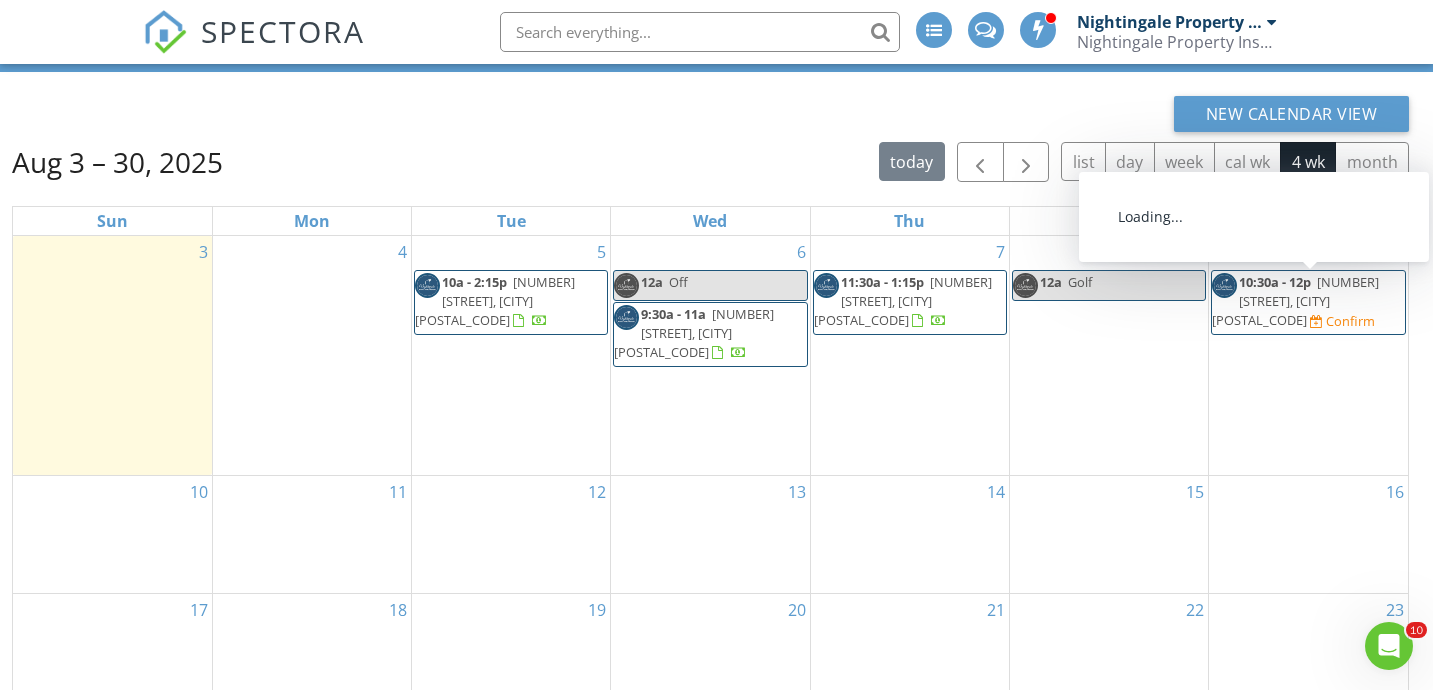 click on "10:30a - 12p" at bounding box center (1275, 282) 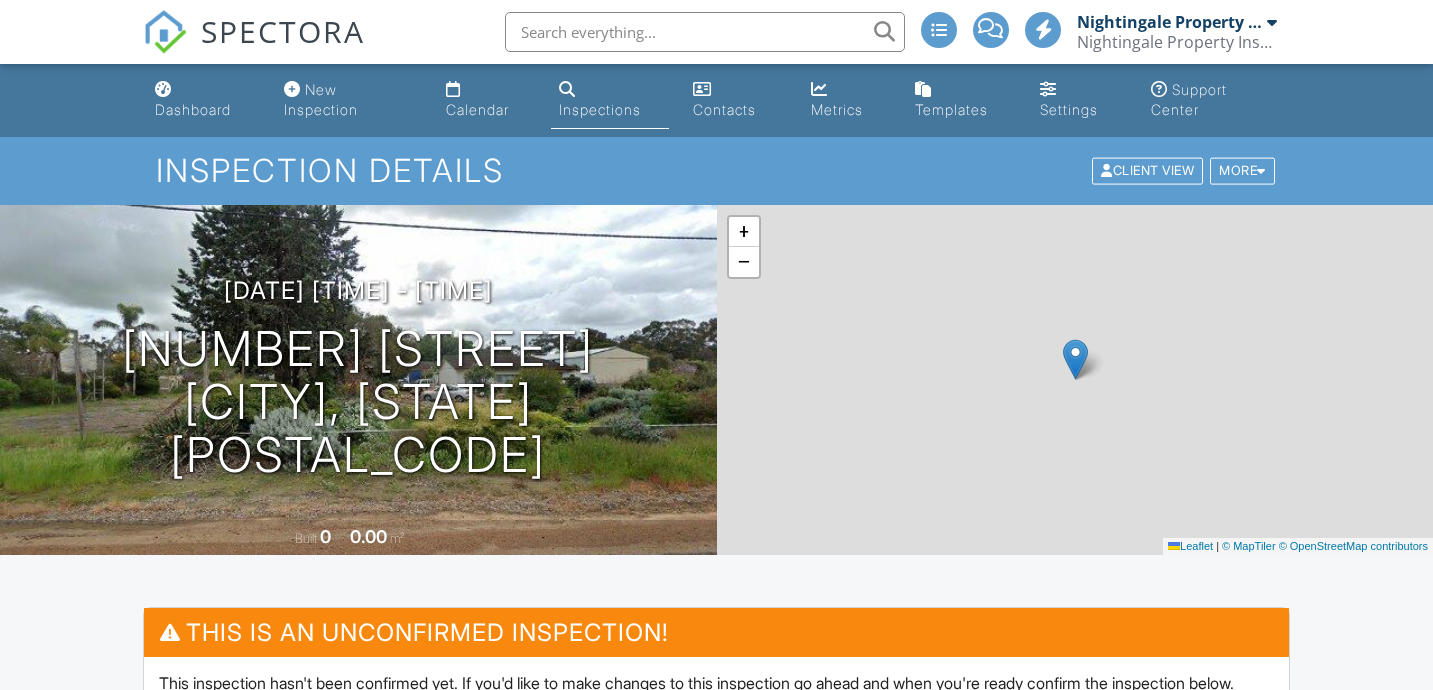 scroll, scrollTop: 223, scrollLeft: 0, axis: vertical 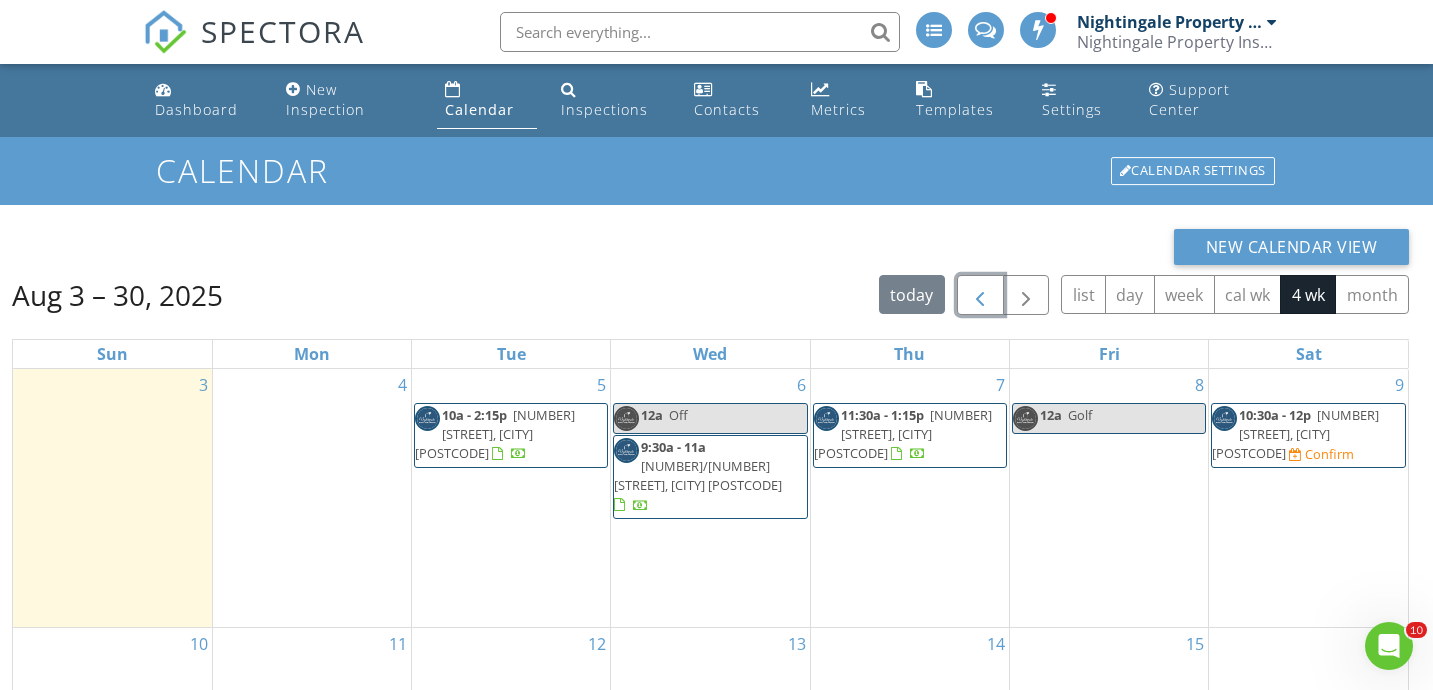 click at bounding box center (980, 296) 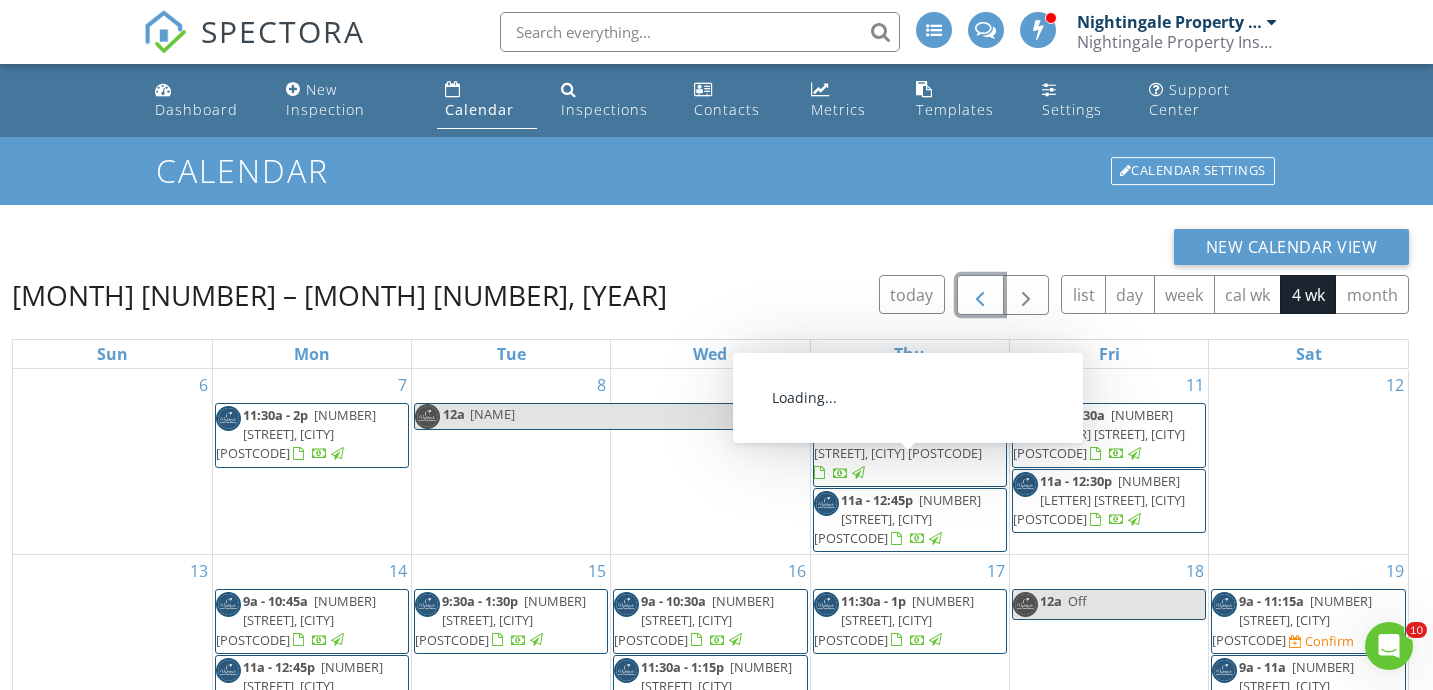 scroll, scrollTop: 212, scrollLeft: 0, axis: vertical 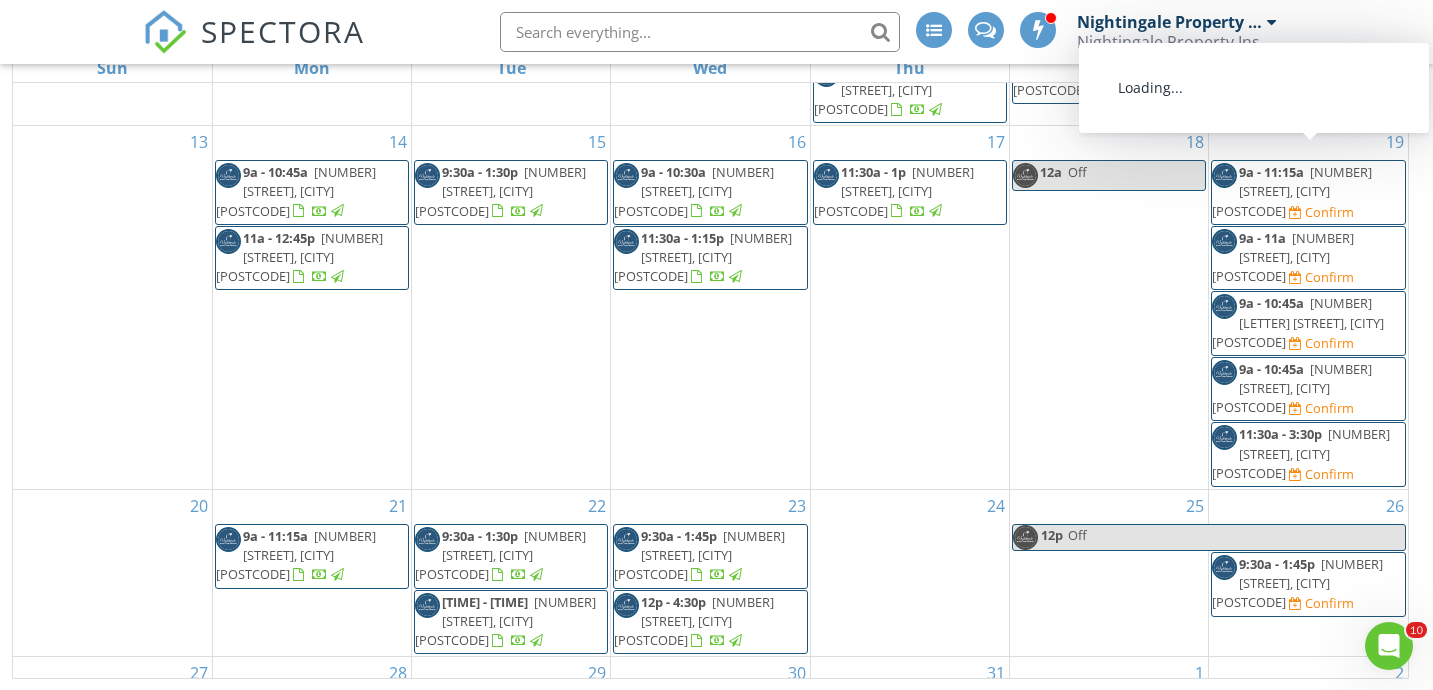 click on "37 Bramley Pl, Kangaroo Gully 6255" at bounding box center [1292, 191] 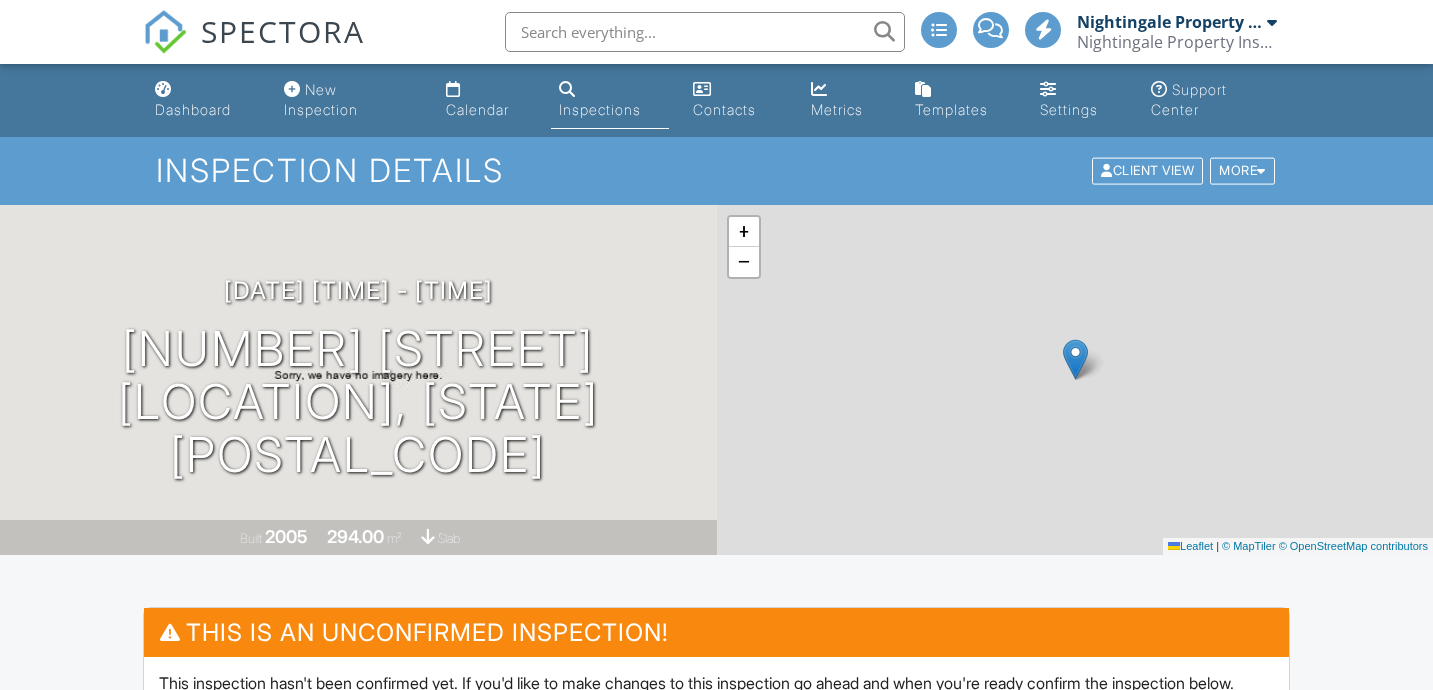 scroll, scrollTop: 0, scrollLeft: 0, axis: both 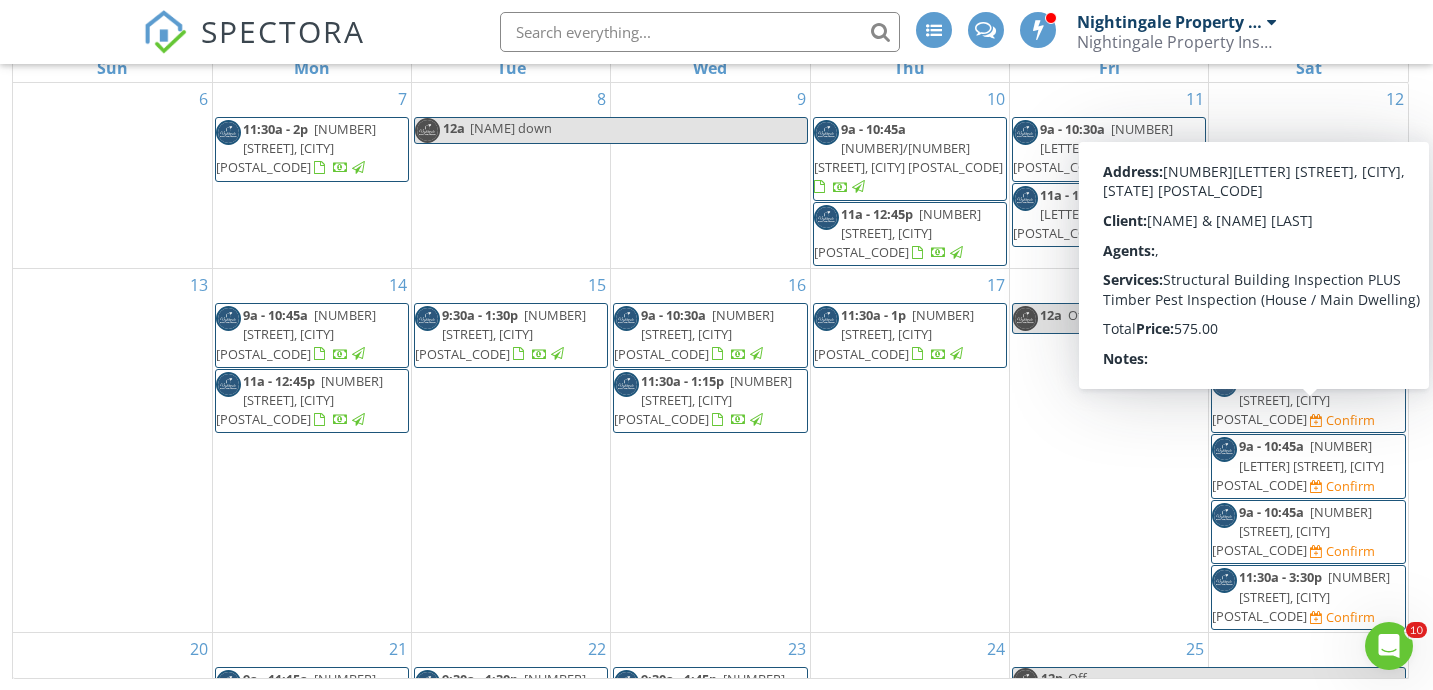 click on "[NUMBER][LETTER] - [TIME]
[NUMBER][LETTER] [STREET], [CITY] [POSTAL_CODE]
Confirm" at bounding box center (1308, 466) 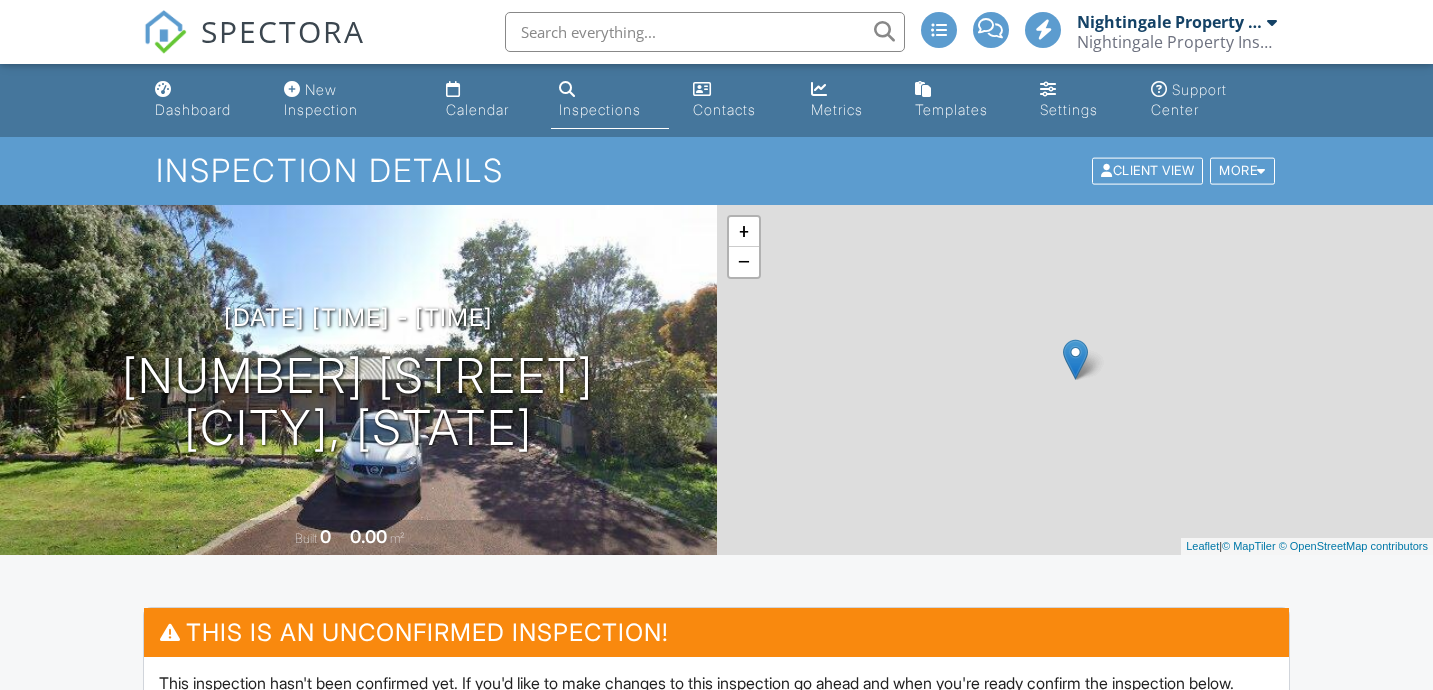 scroll, scrollTop: 91, scrollLeft: 0, axis: vertical 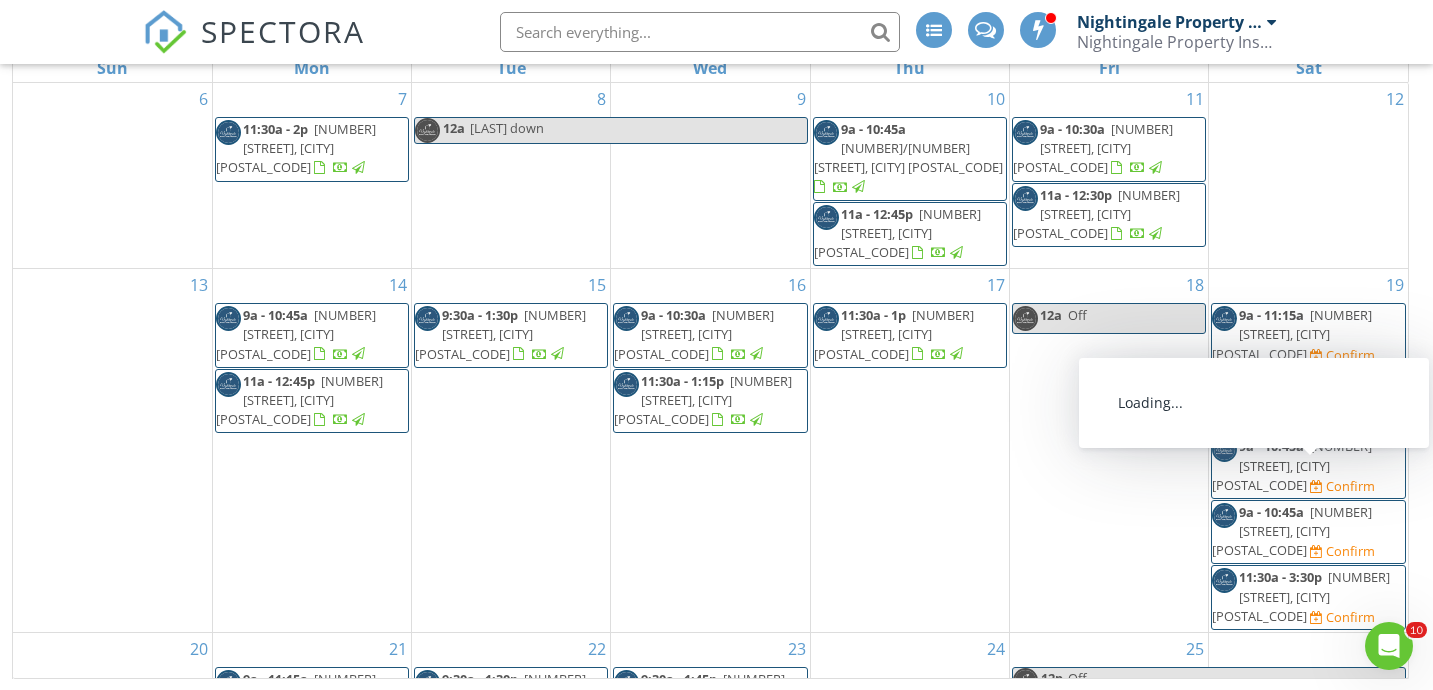 click on "[NUMBER] [STREET], [CITY] [POSTAL_CODE]" at bounding box center [1292, 531] 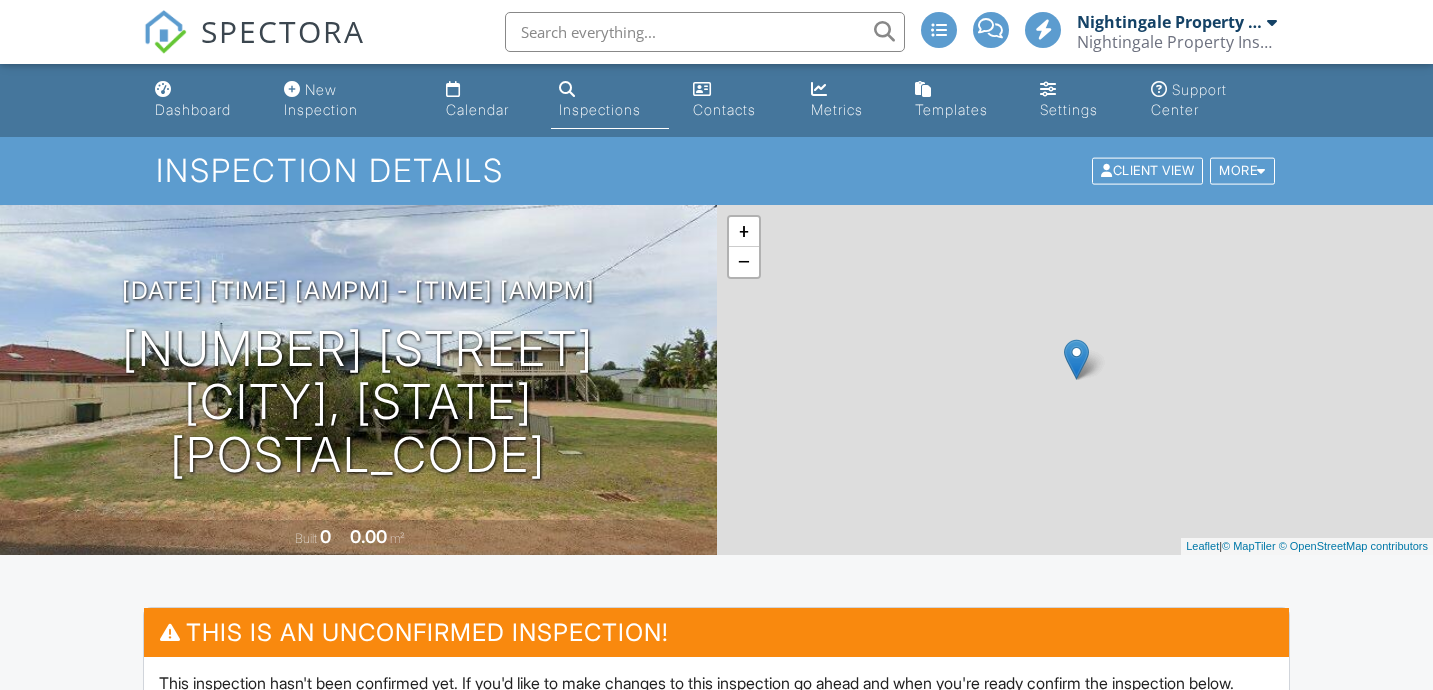 scroll, scrollTop: 0, scrollLeft: 0, axis: both 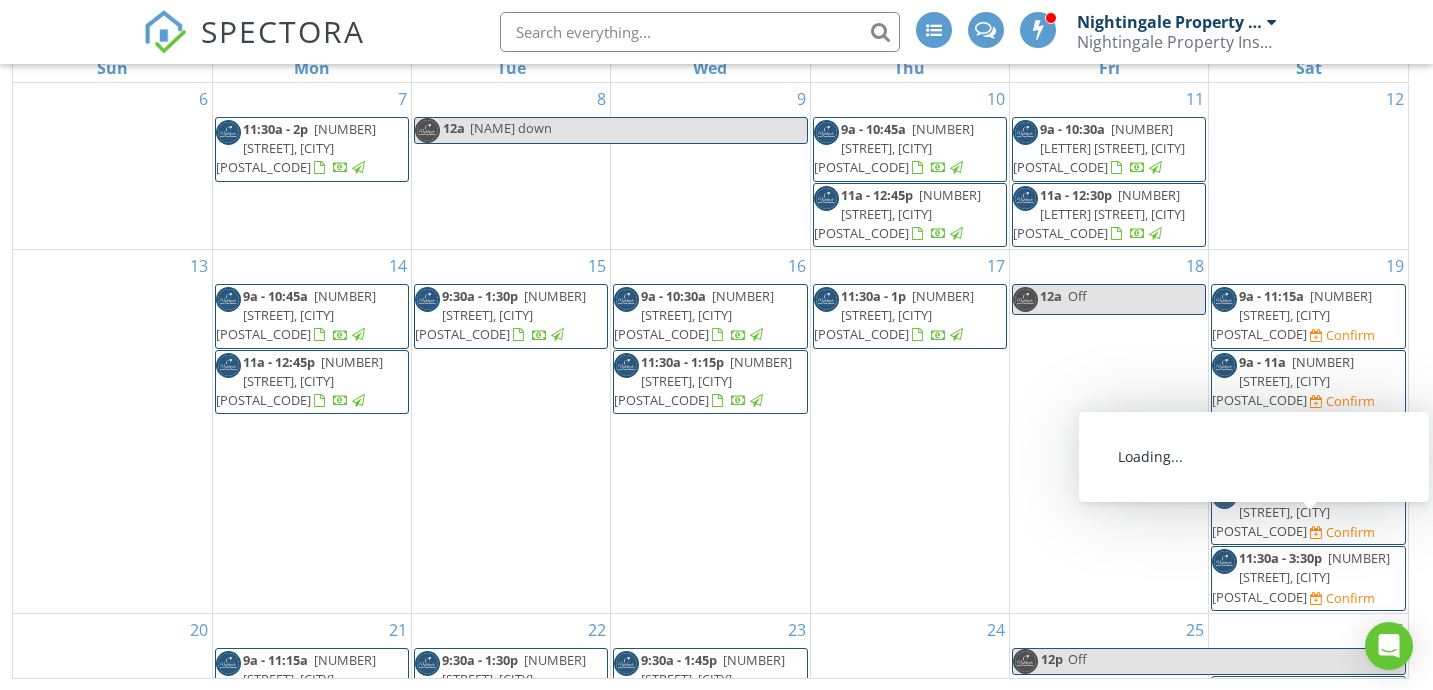 click on "11:30a - 3:30p
2528 Goodwood Rd, Paynedale 6239
Confirm" at bounding box center [1308, 578] 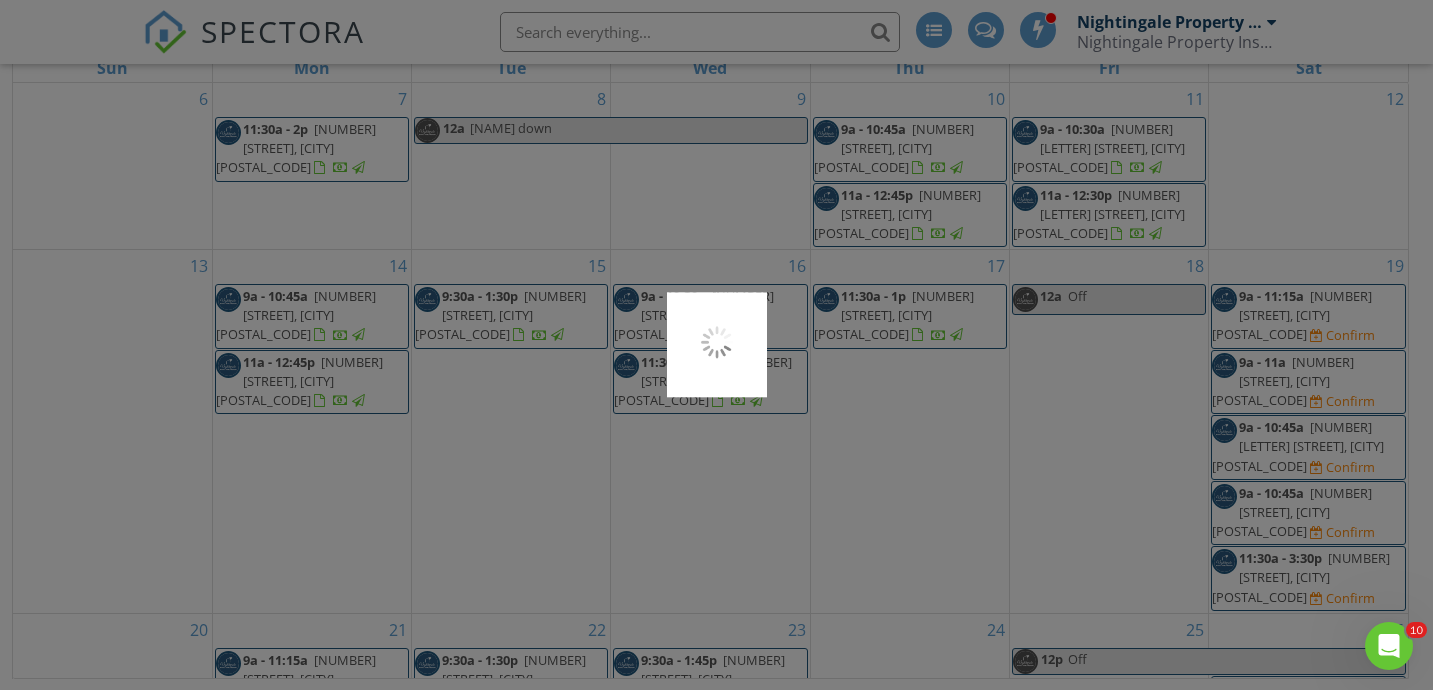 scroll, scrollTop: 0, scrollLeft: 0, axis: both 